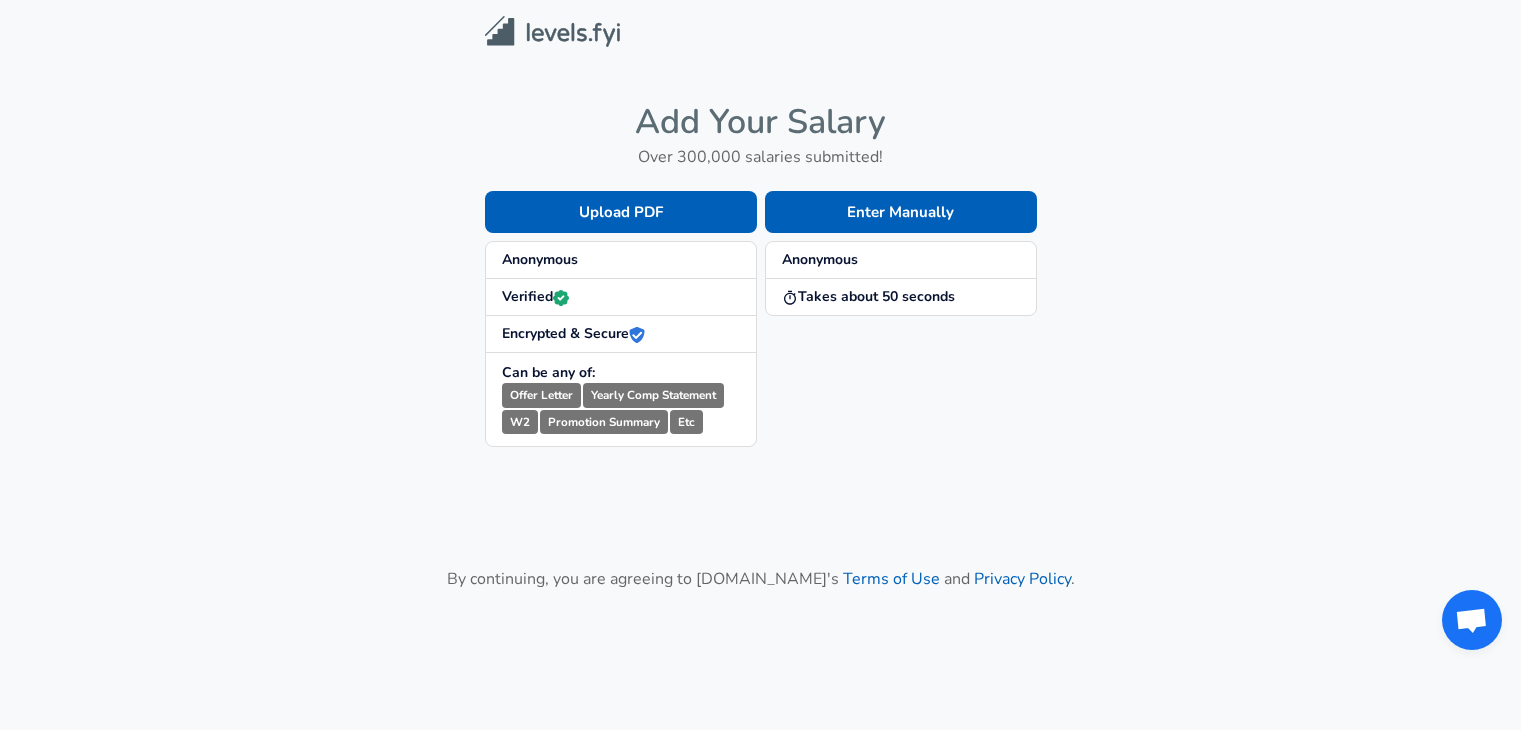 scroll, scrollTop: 0, scrollLeft: 0, axis: both 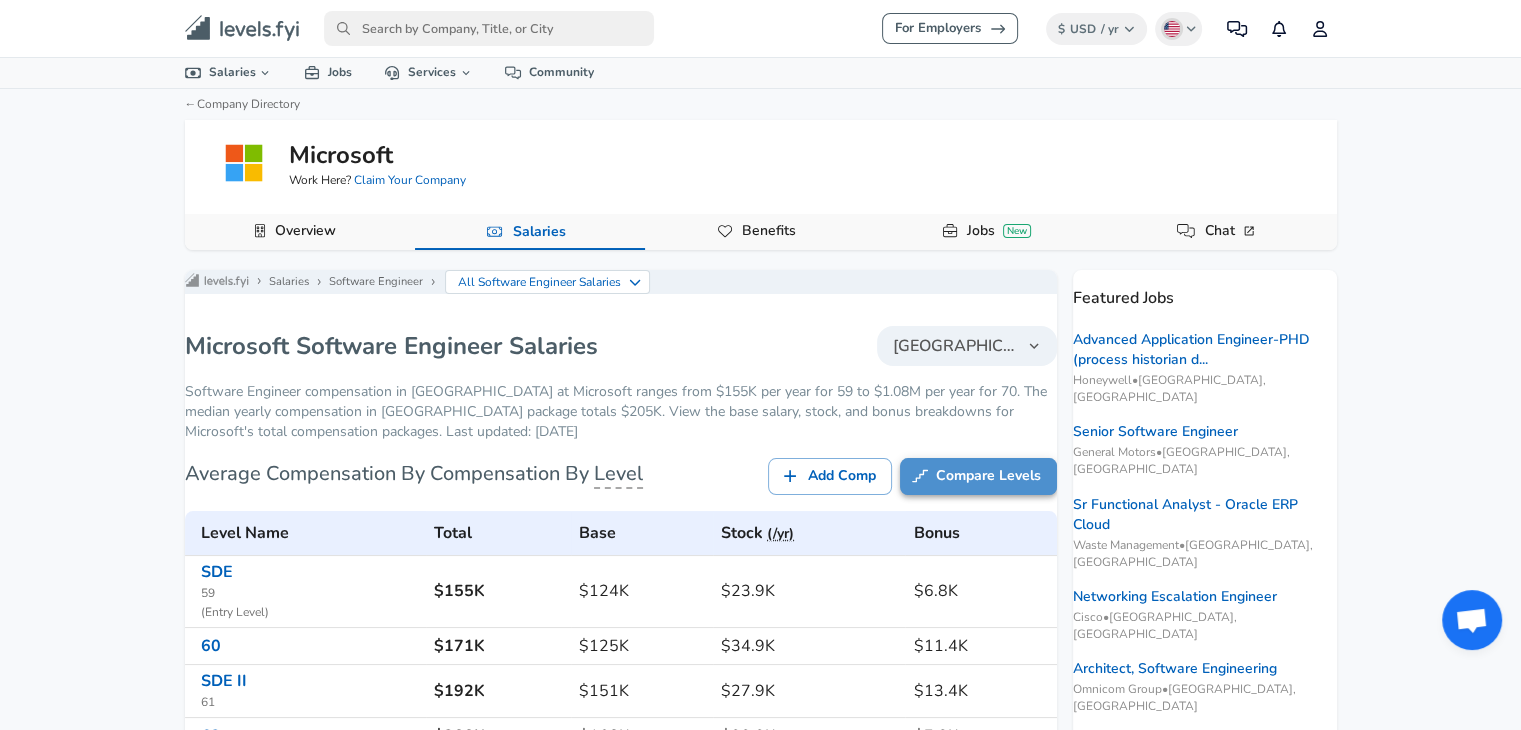 click on "Compare Levels" at bounding box center [978, 476] 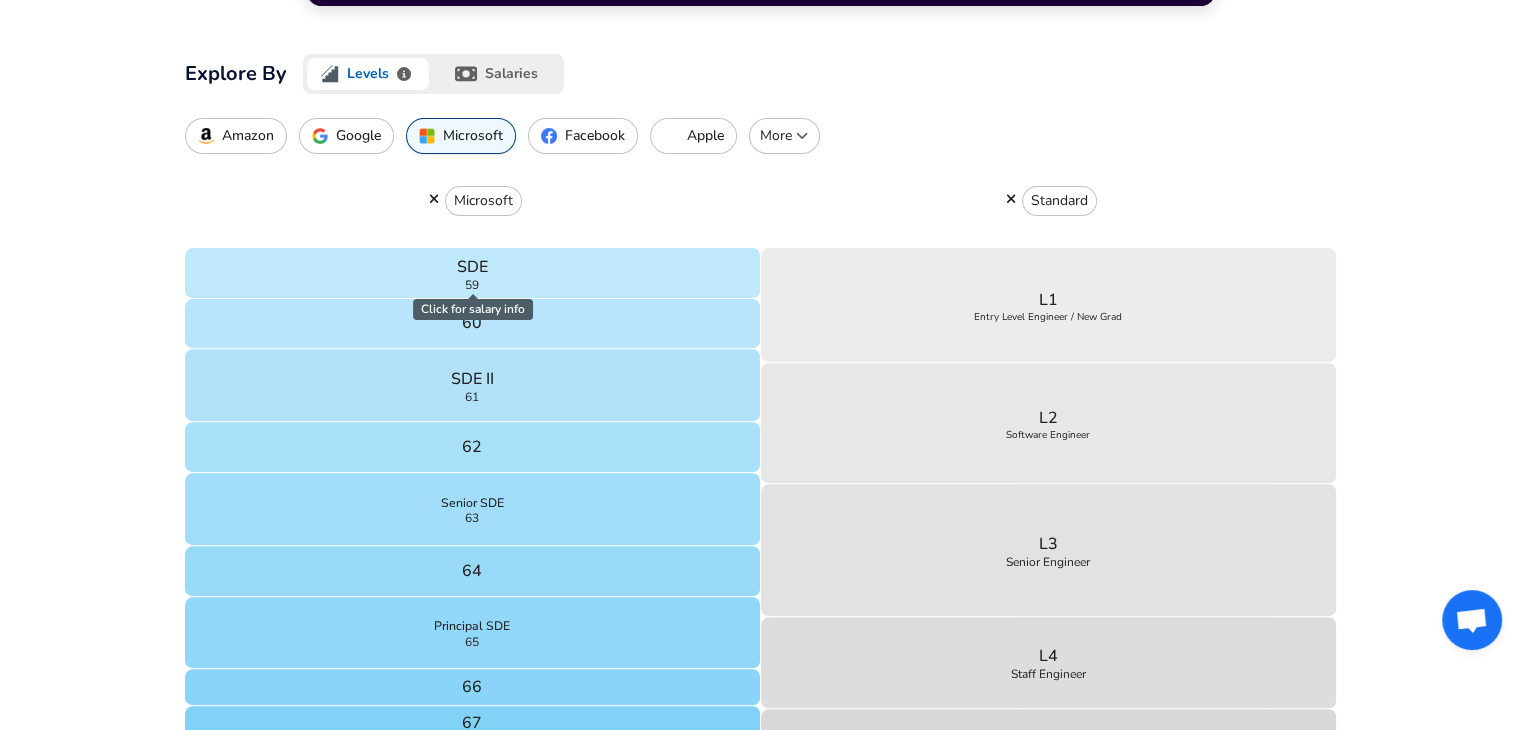 scroll, scrollTop: 640, scrollLeft: 0, axis: vertical 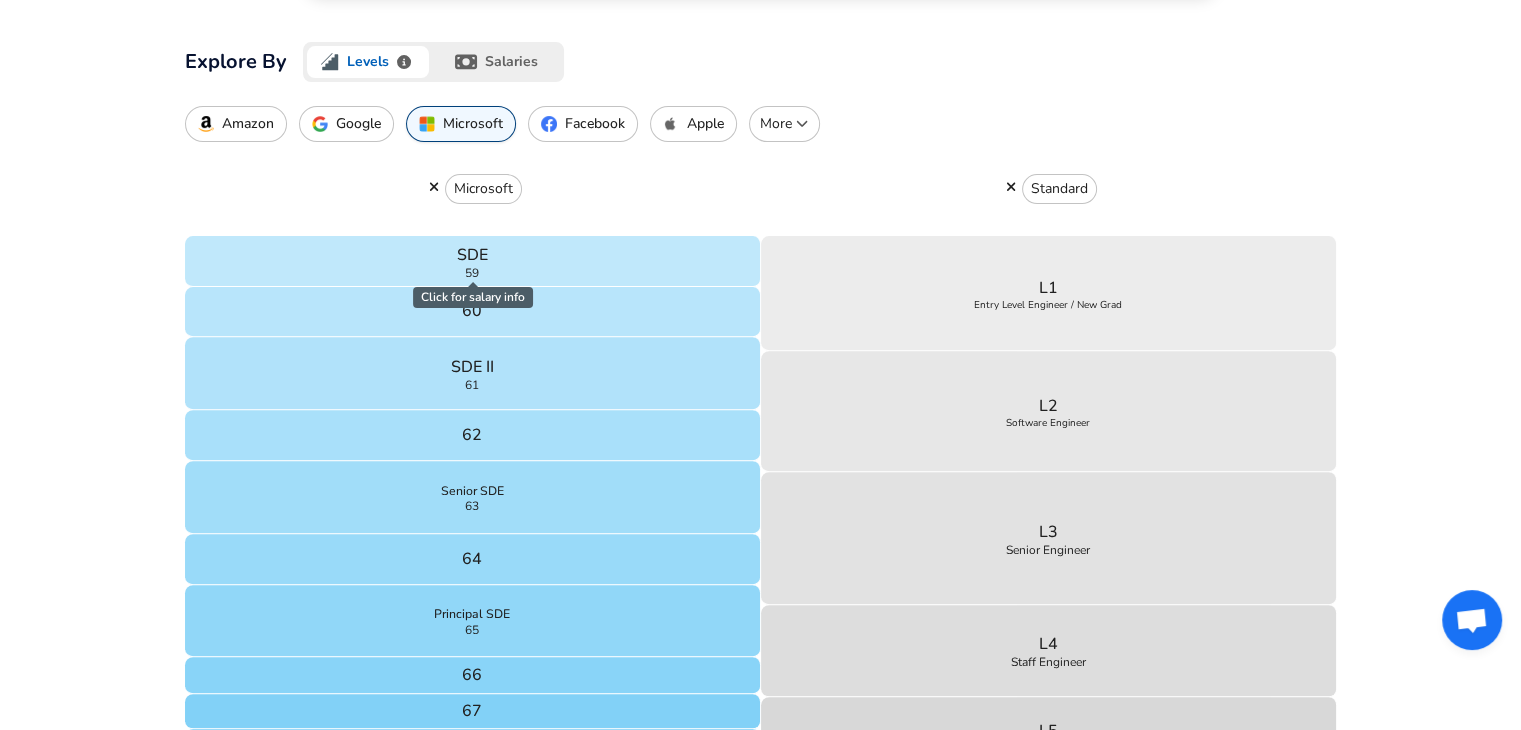 click on "Amazon" at bounding box center [248, 124] 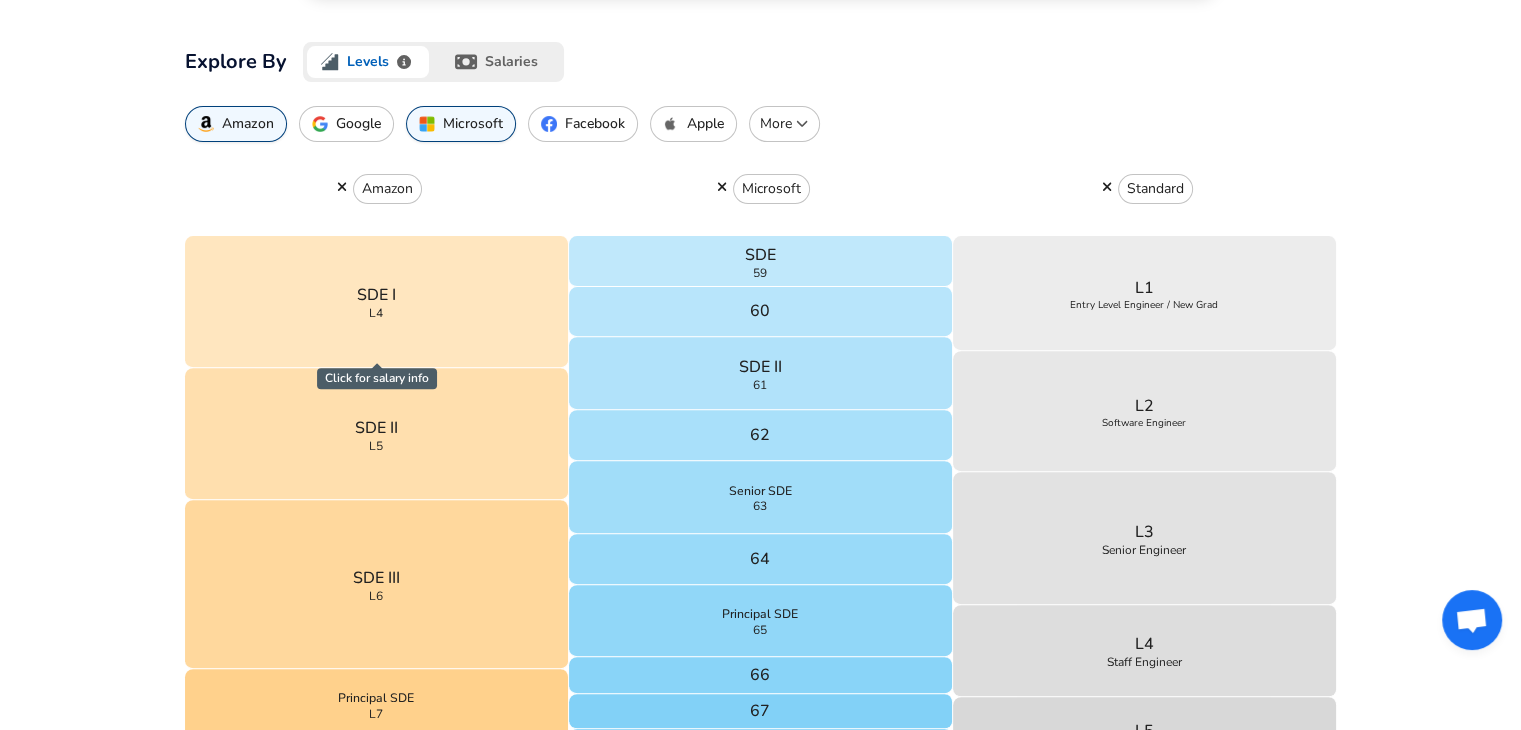 click on "More" at bounding box center [784, 124] 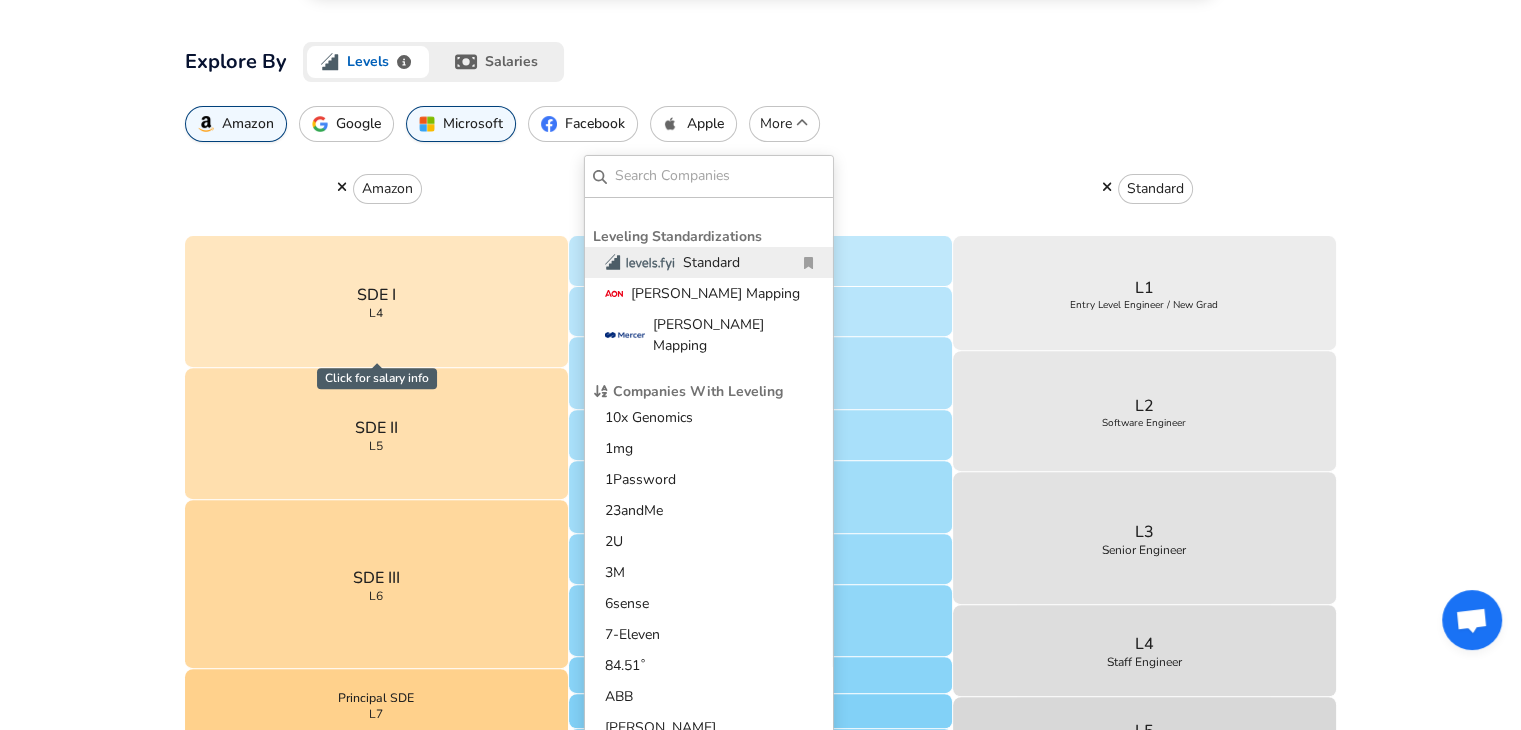 click on "​" at bounding box center (709, 177) 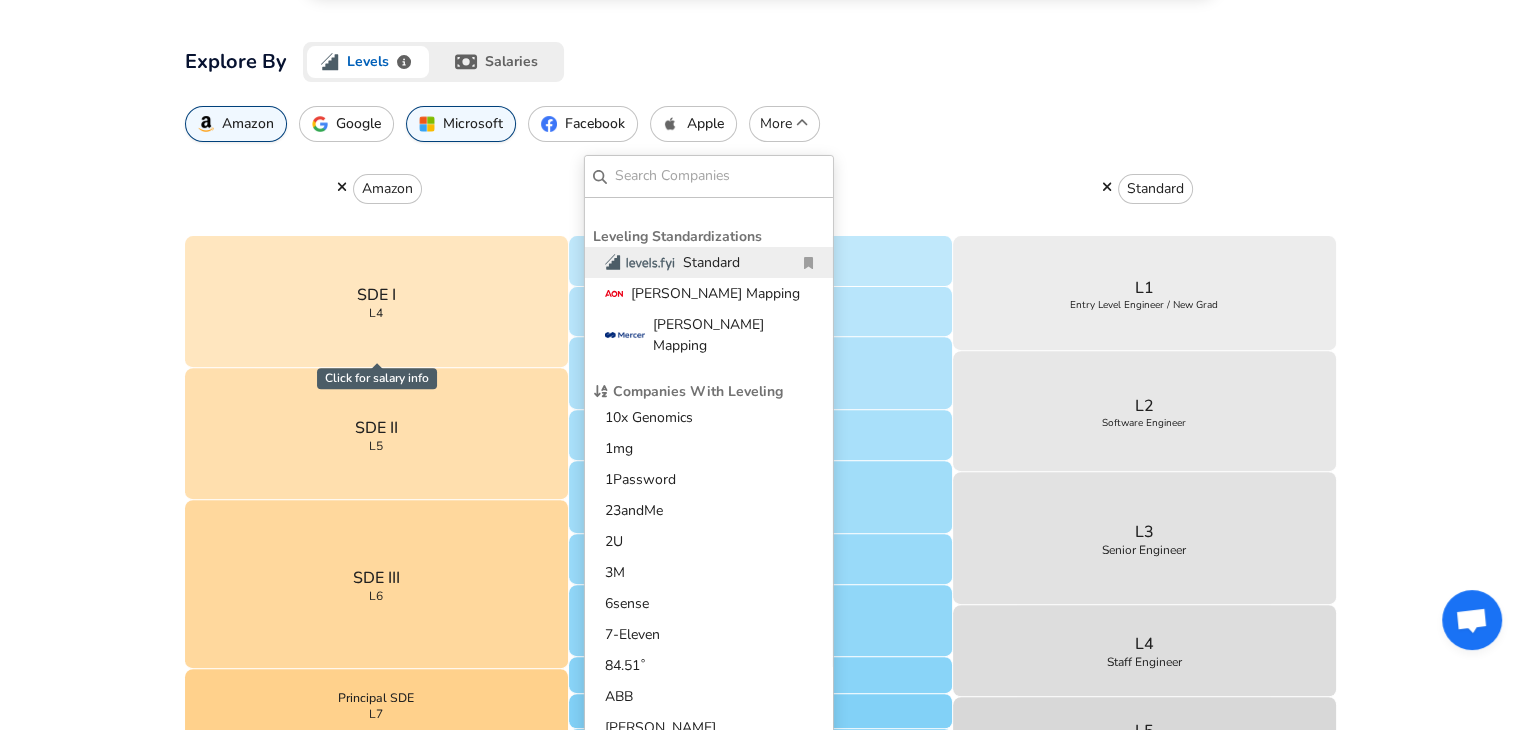 click at bounding box center [720, 176] 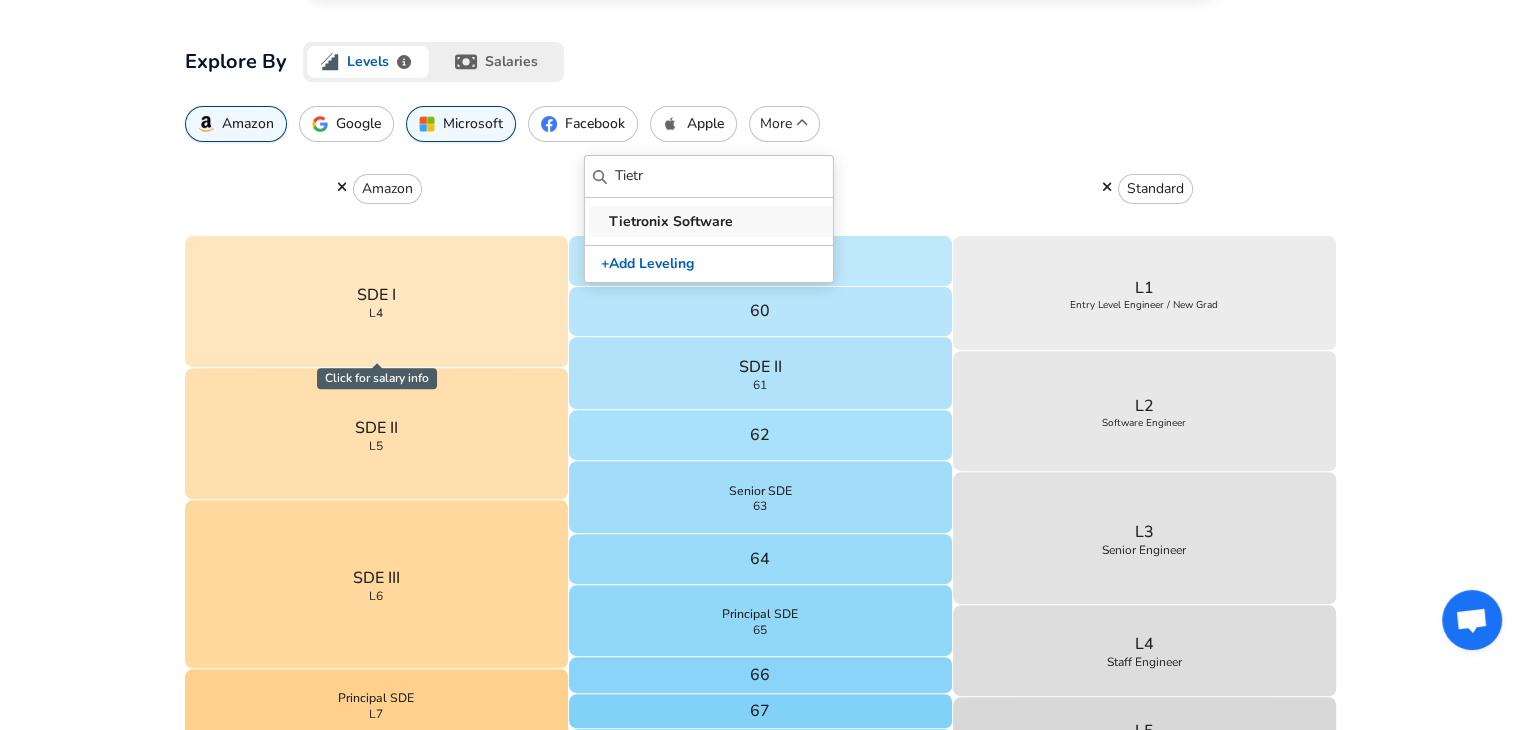 type on "Tietr" 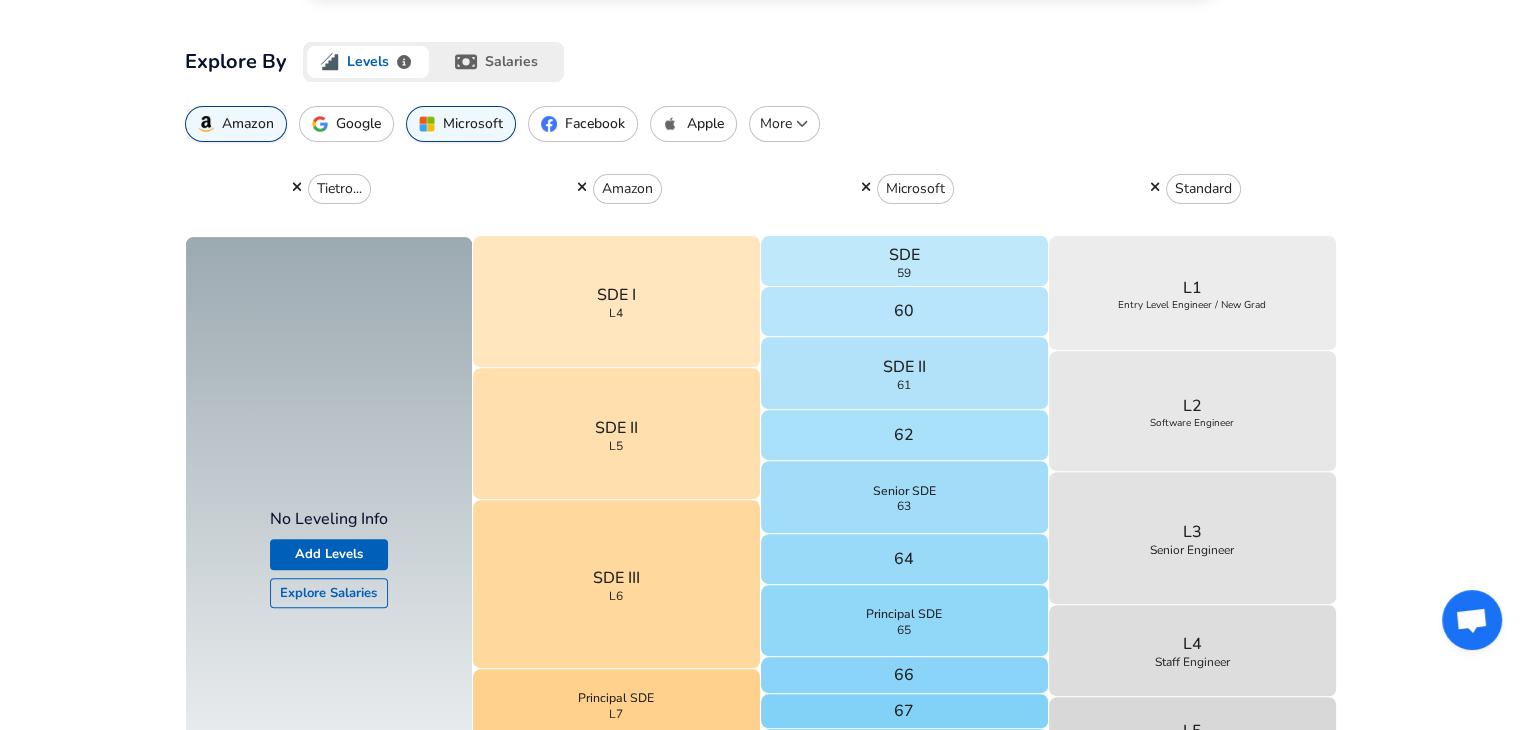 click 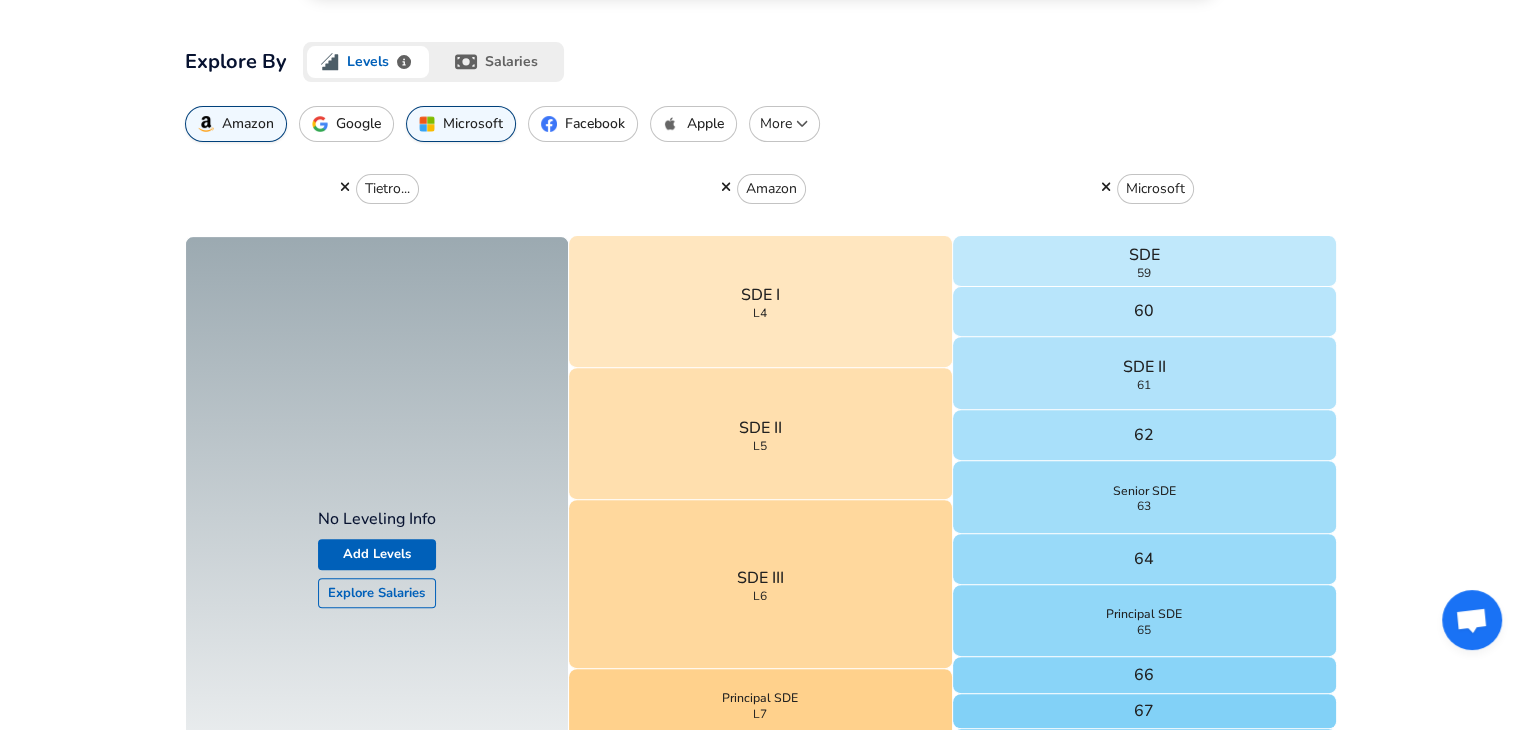 click 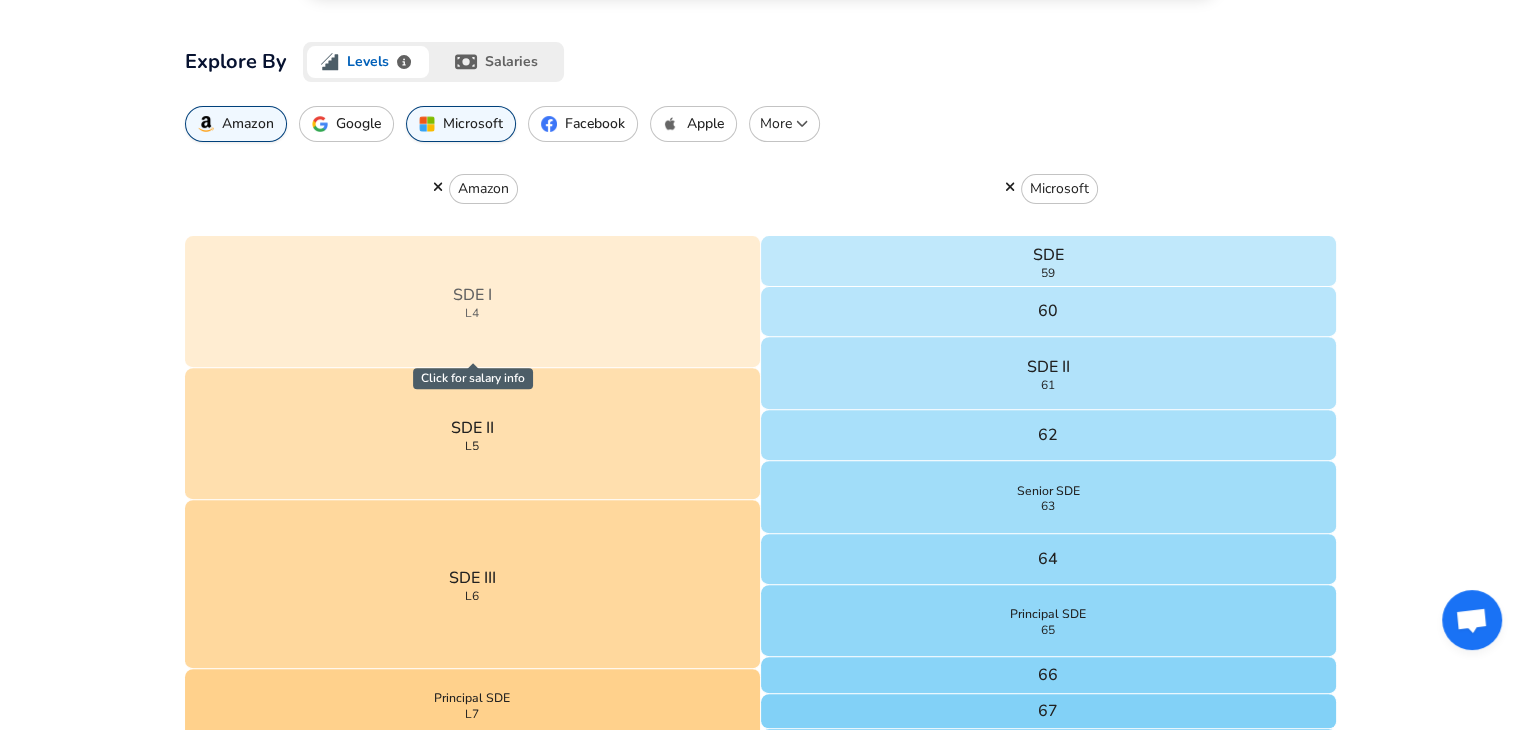 click on "SDE I L4" at bounding box center (473, 302) 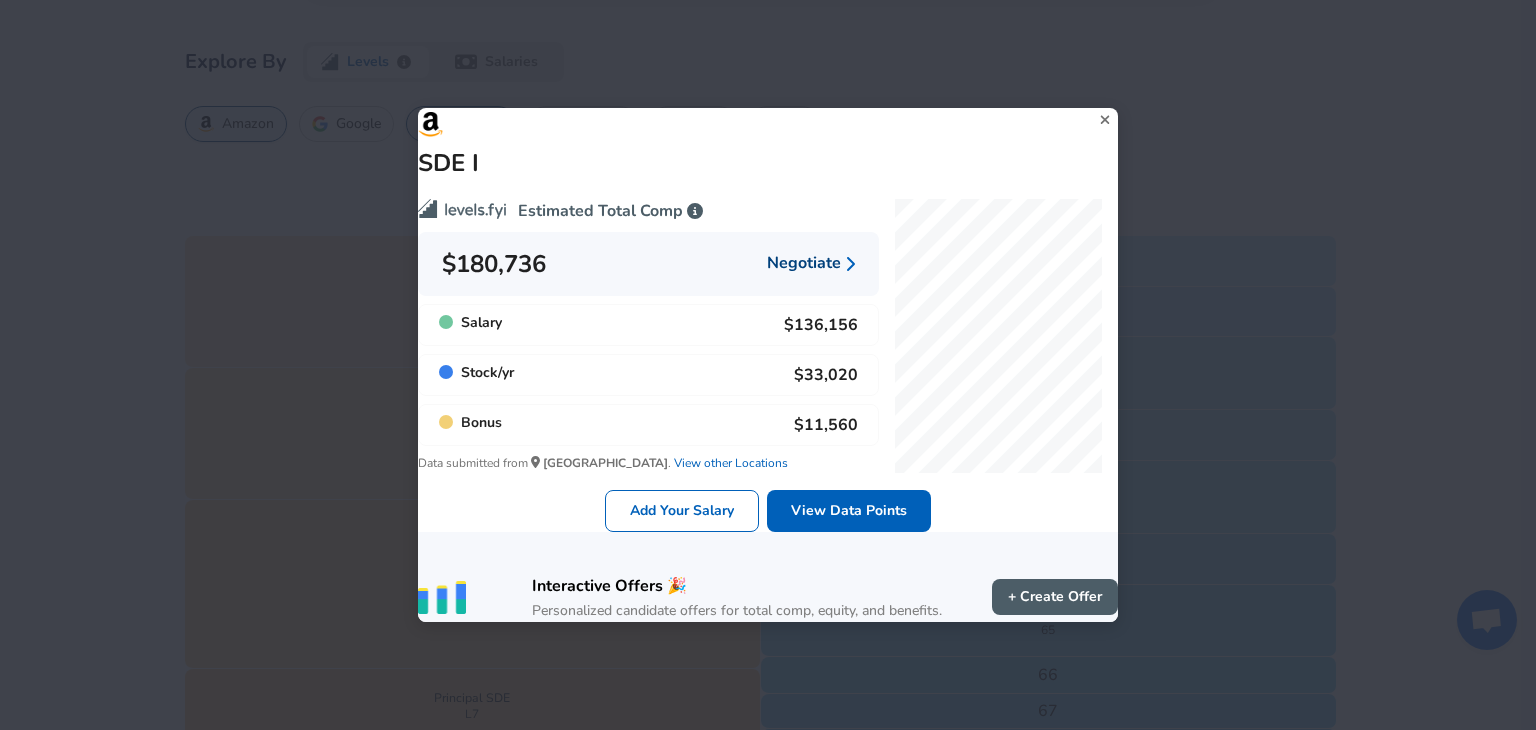 click on "Negotiate" at bounding box center (811, 264) 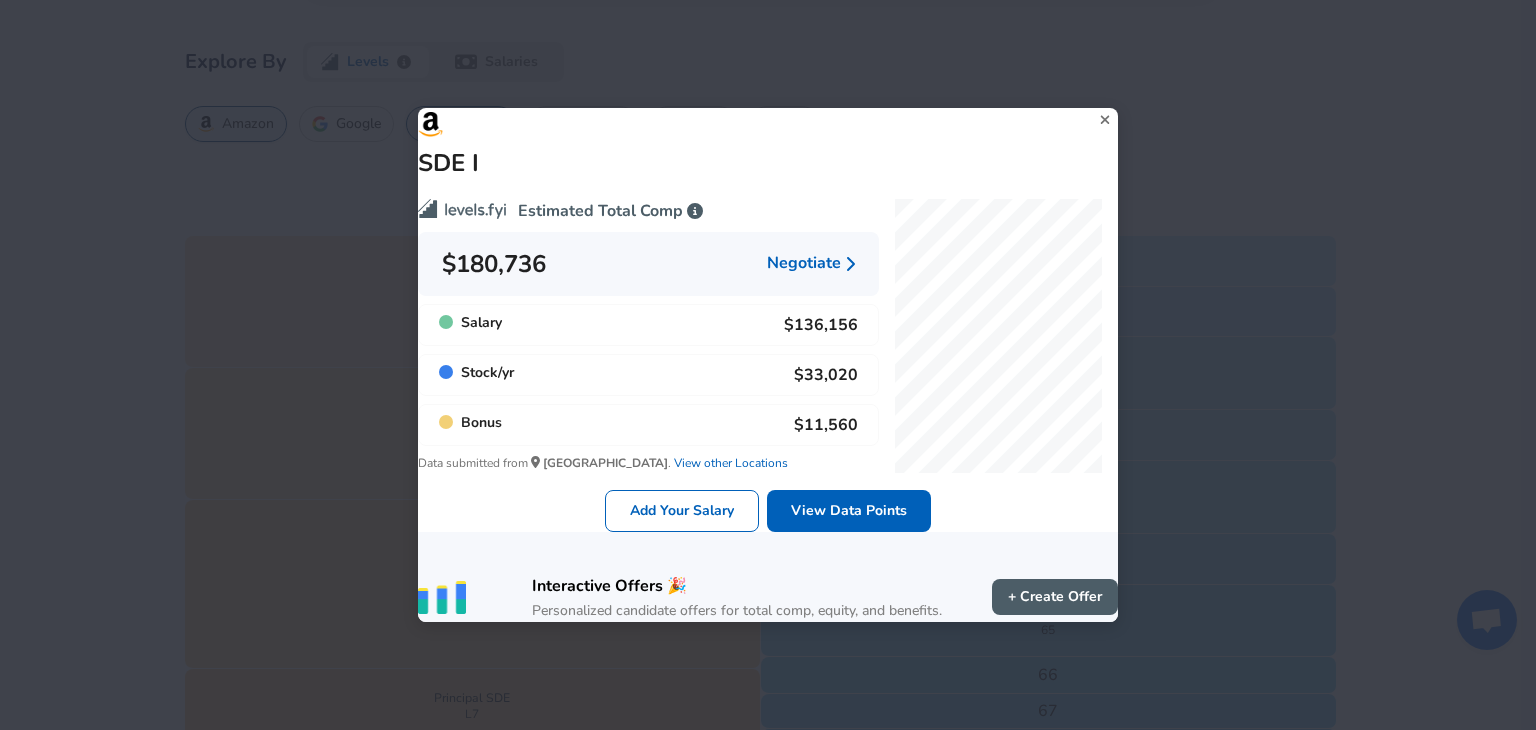 click 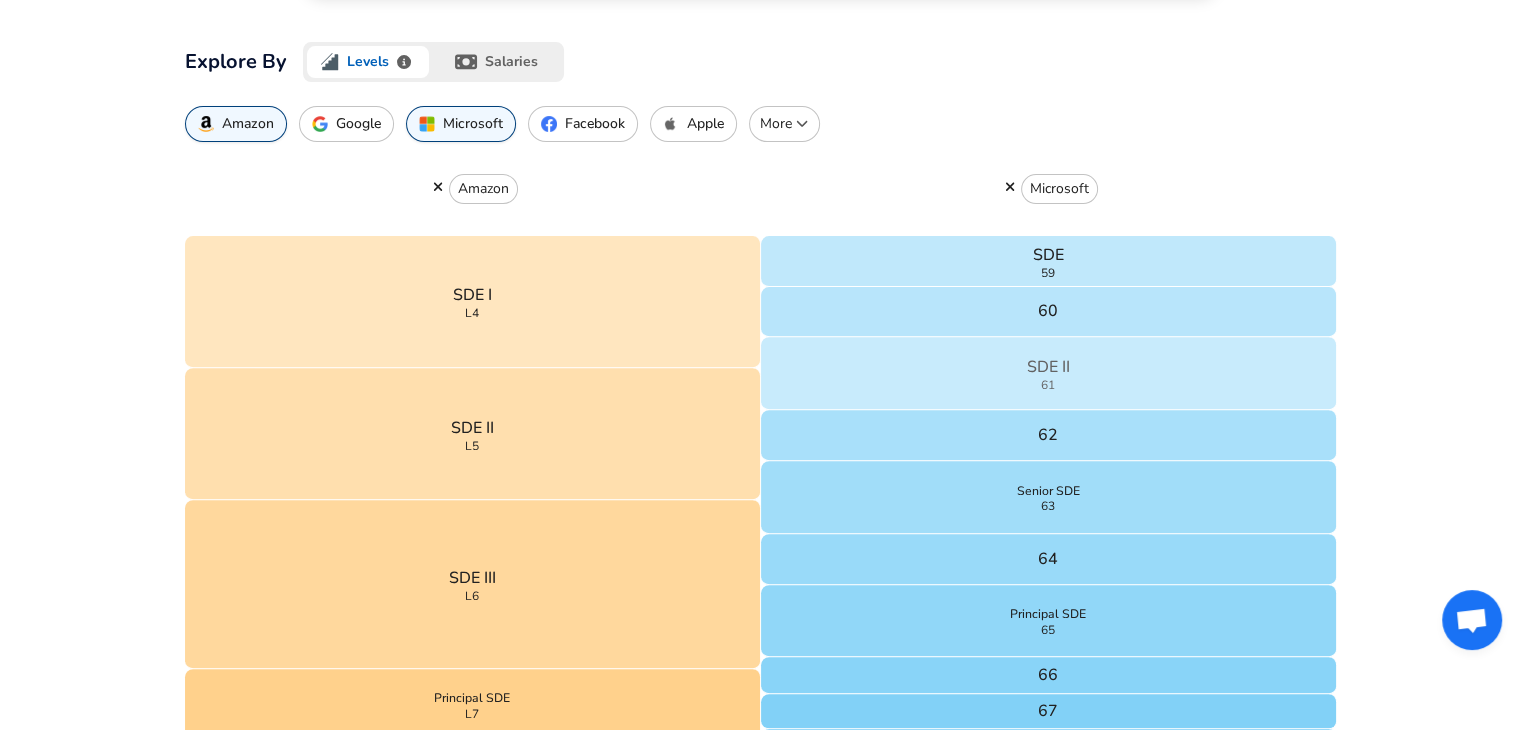 click on "SDE II 61" at bounding box center [1049, 373] 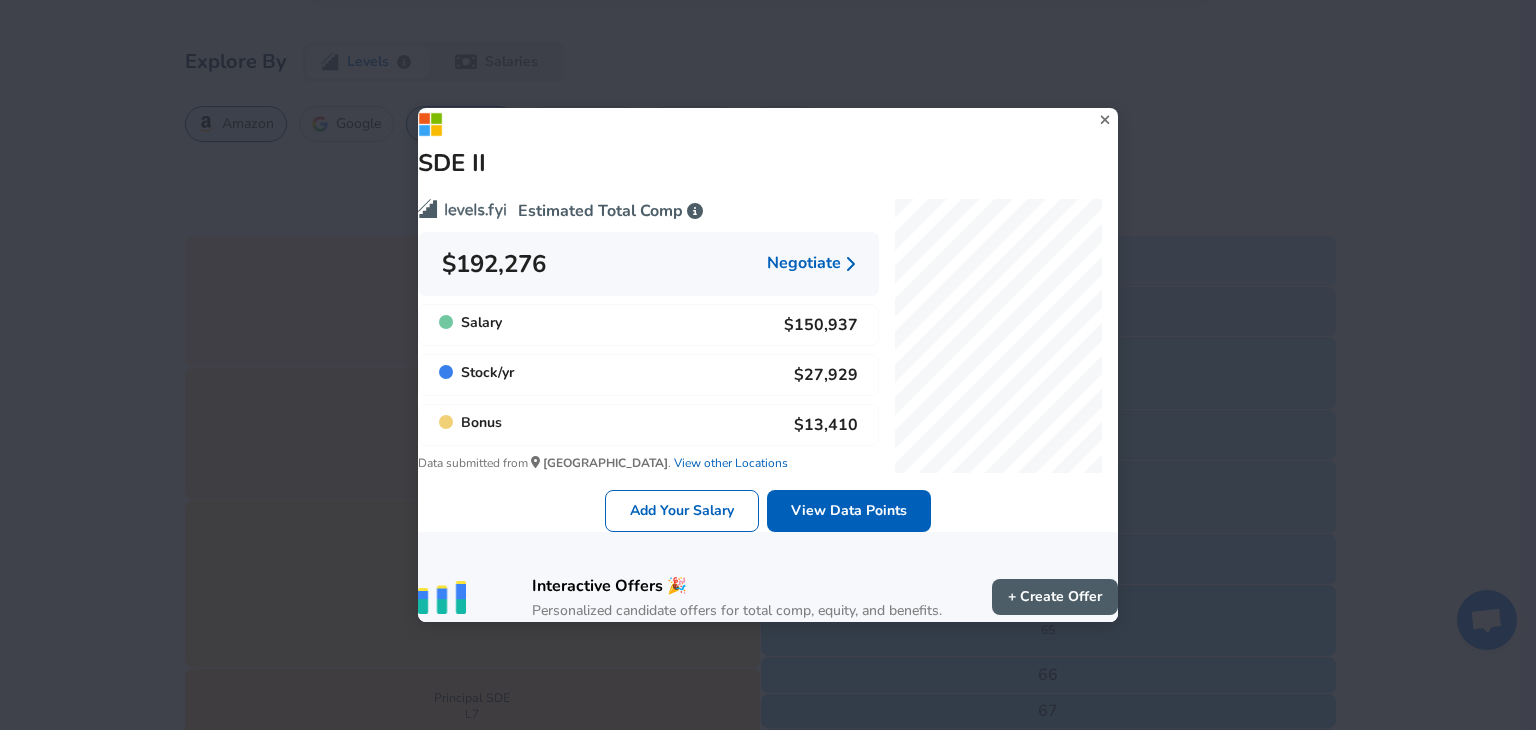 click 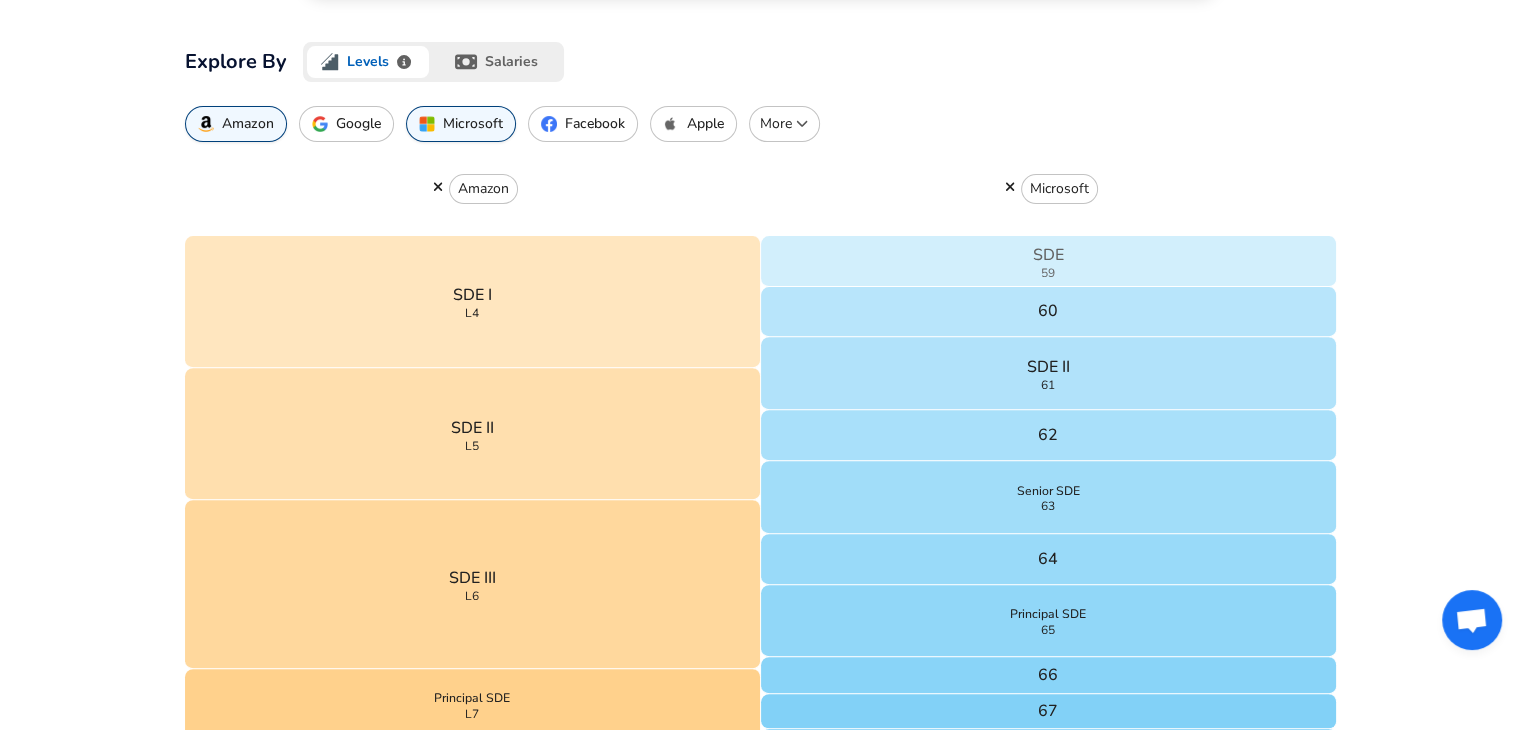 click on "SDE 59" at bounding box center (1049, 261) 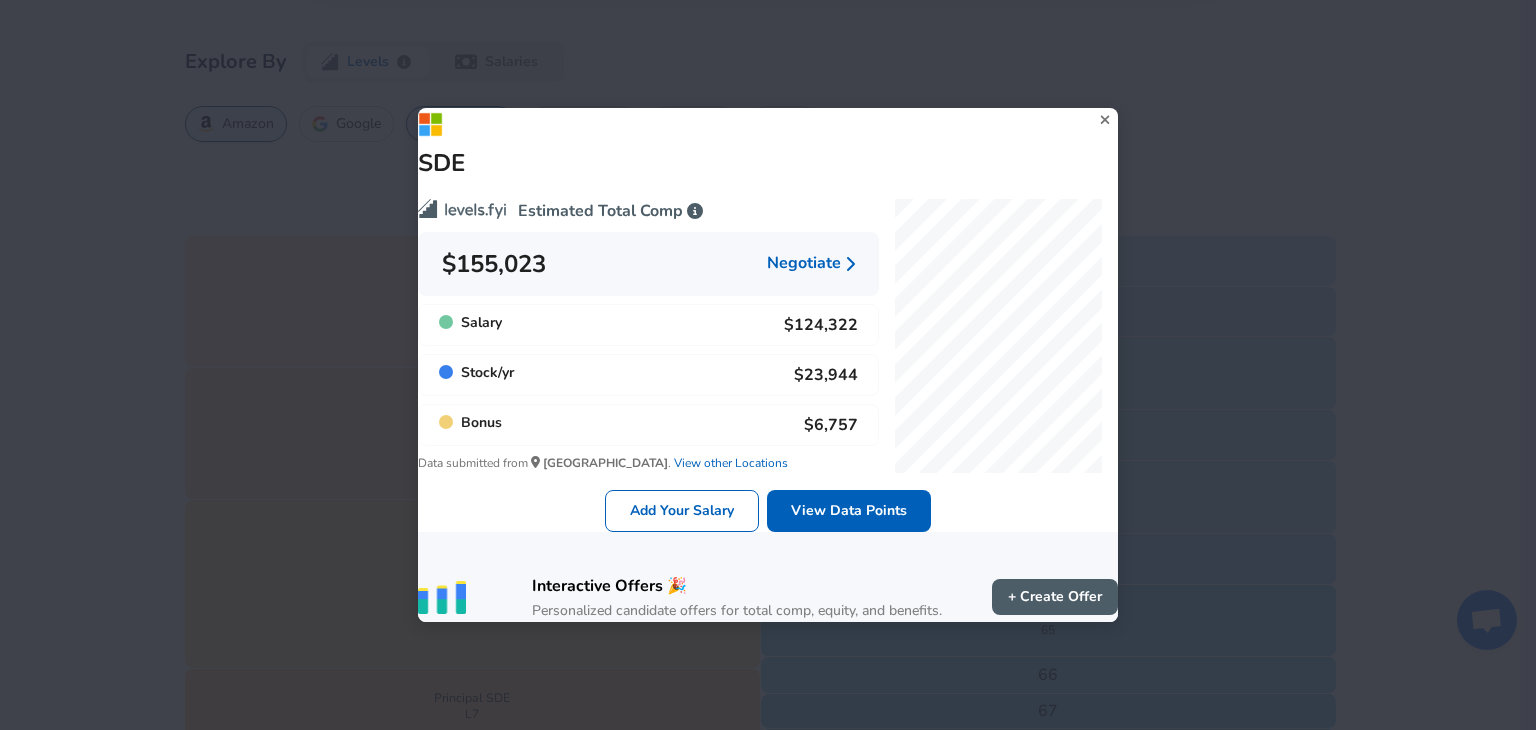 click 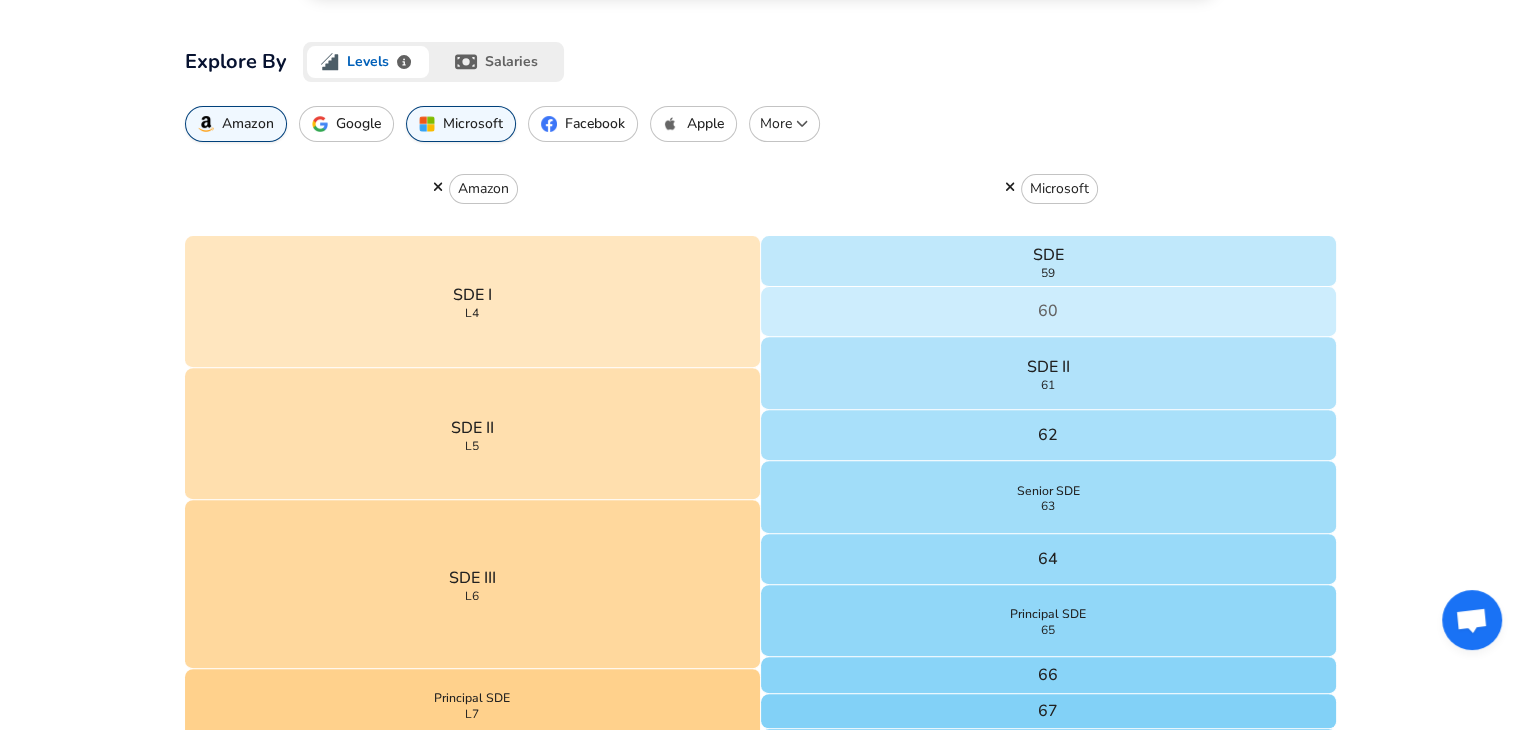click on "60" at bounding box center (1049, 312) 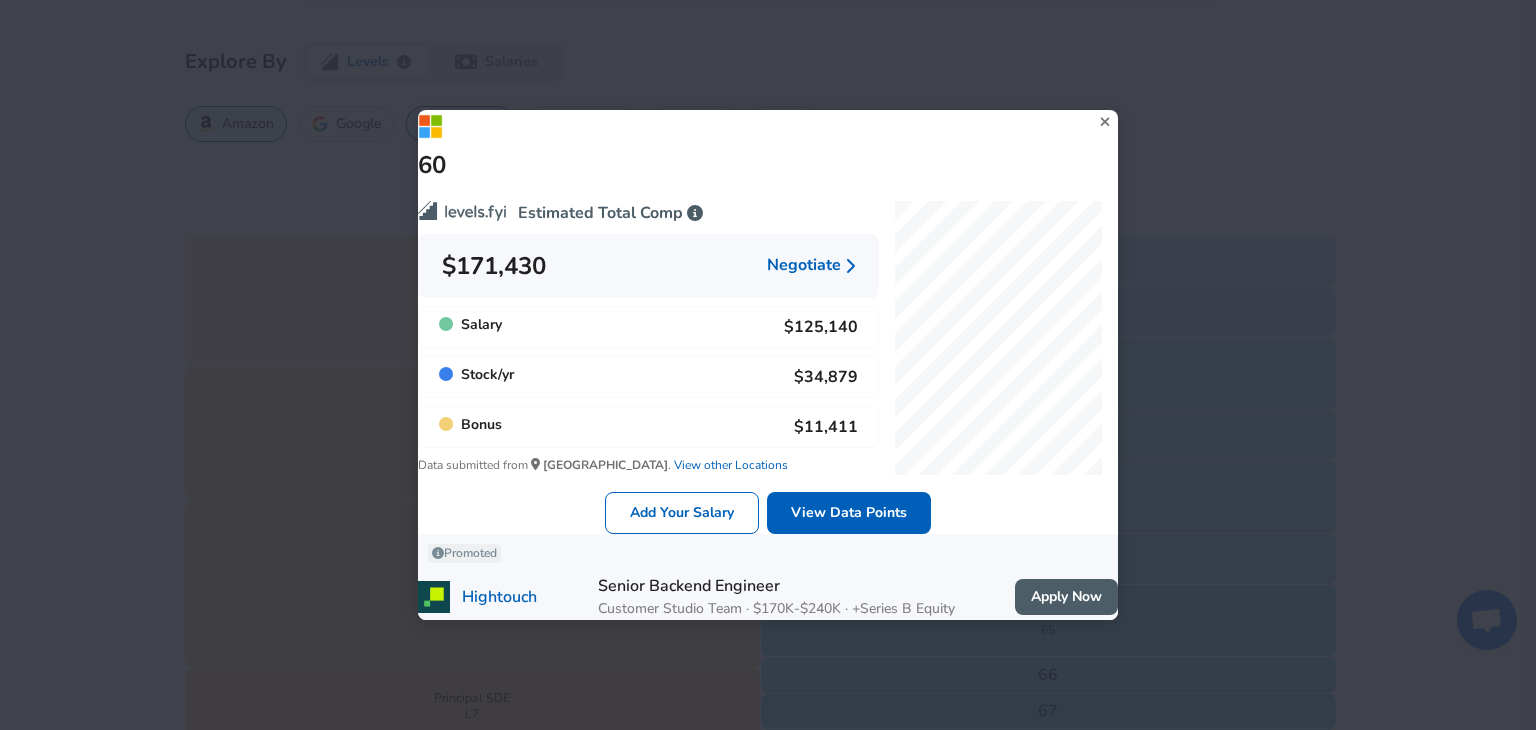 click 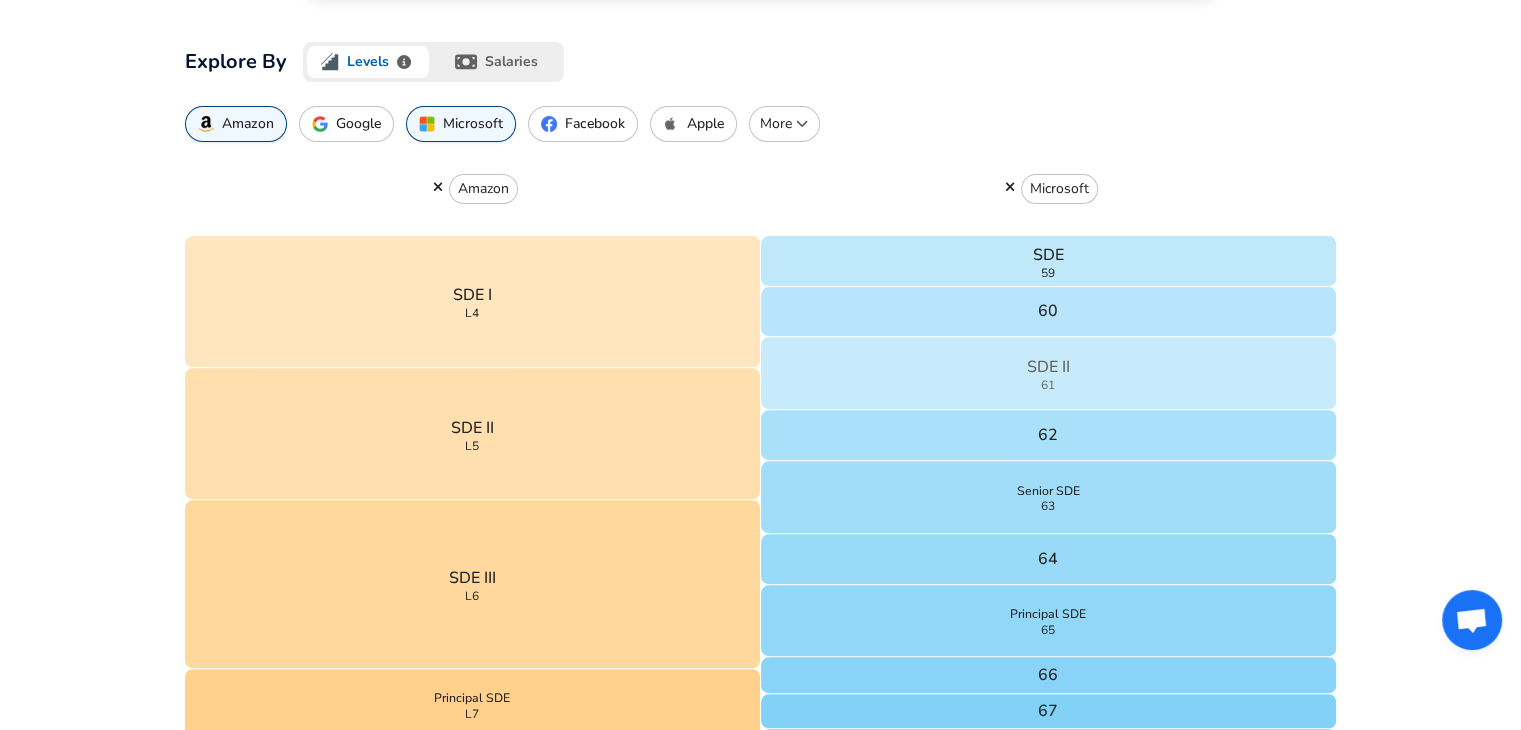 click on "SDE II 61" at bounding box center (1049, 373) 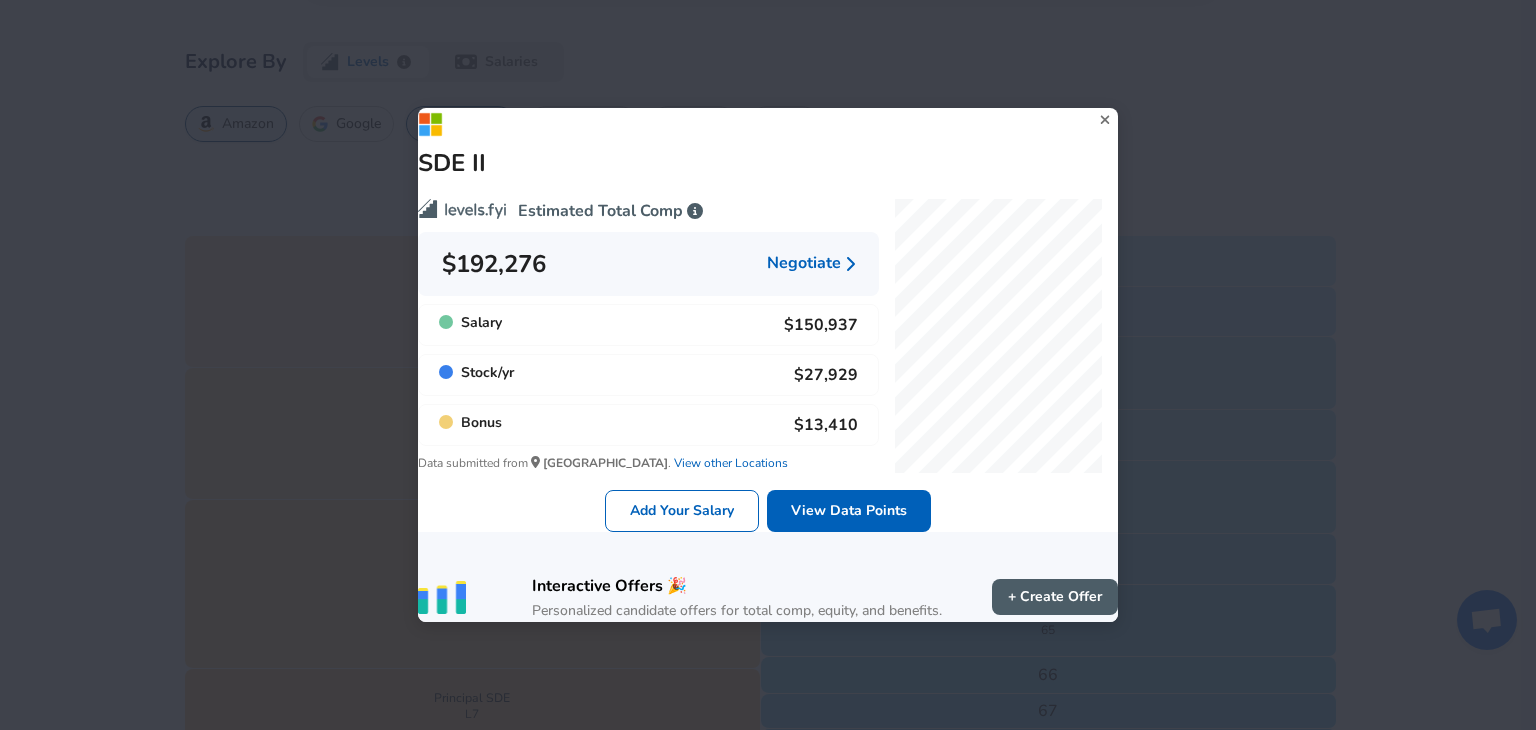 click 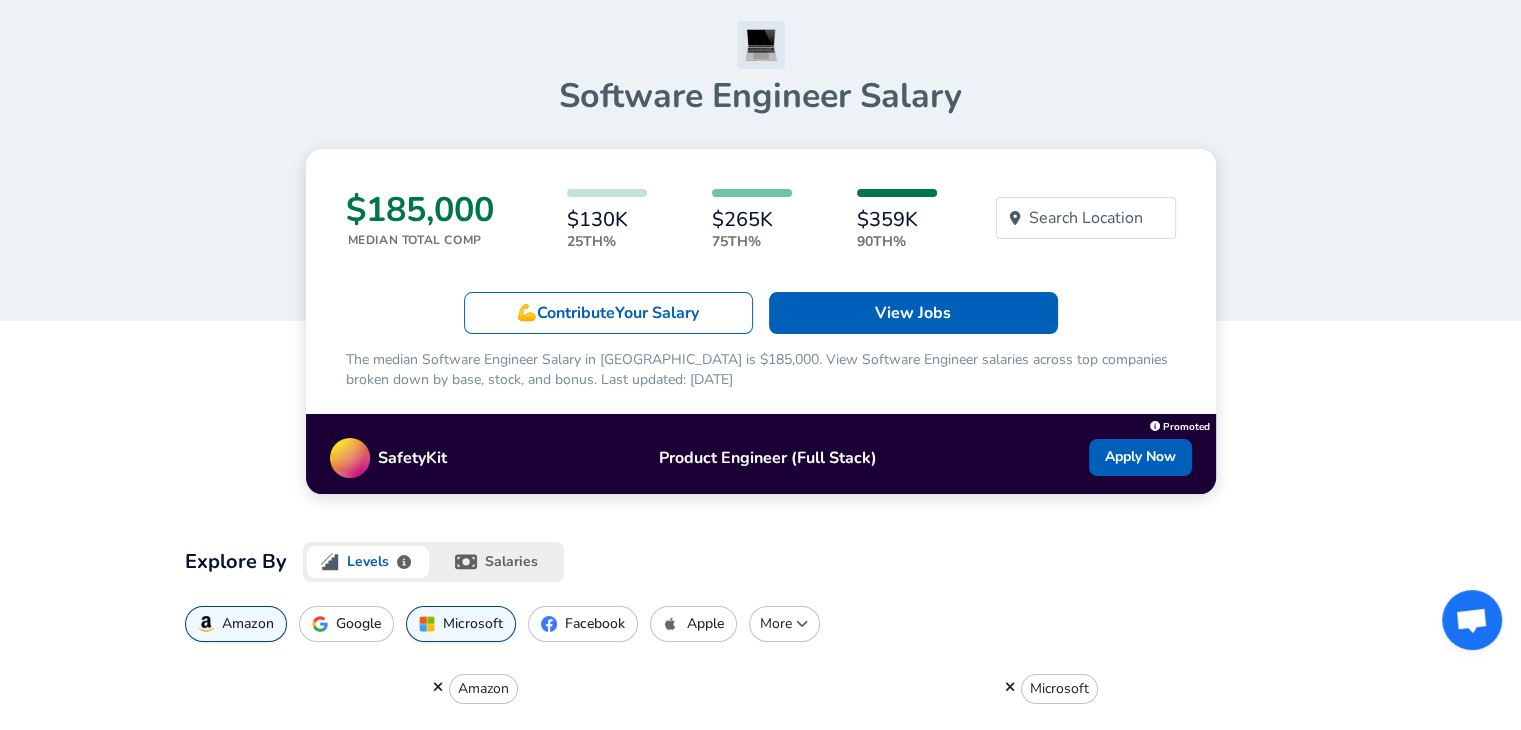 scroll, scrollTop: 0, scrollLeft: 0, axis: both 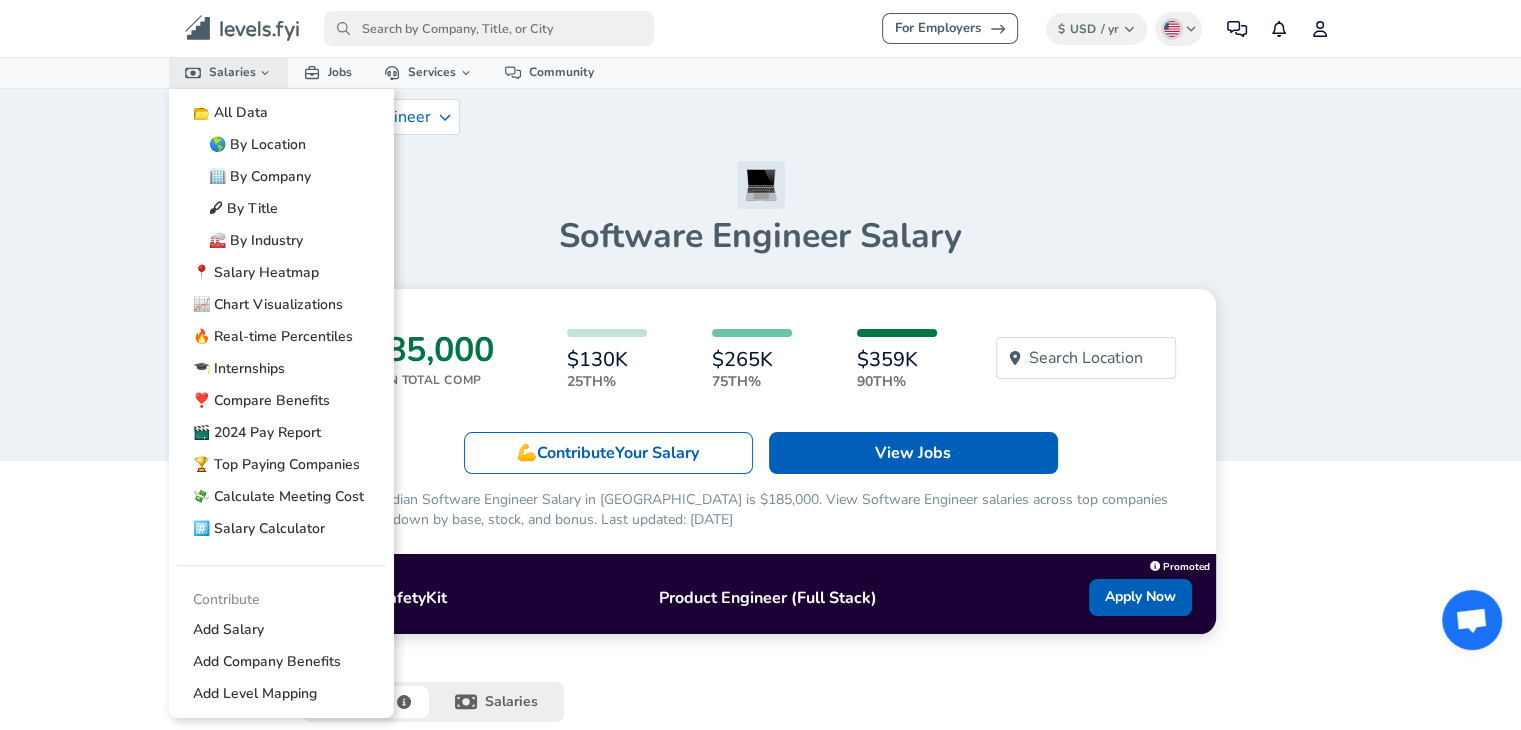 click on "Salaries" at bounding box center [229, 72] 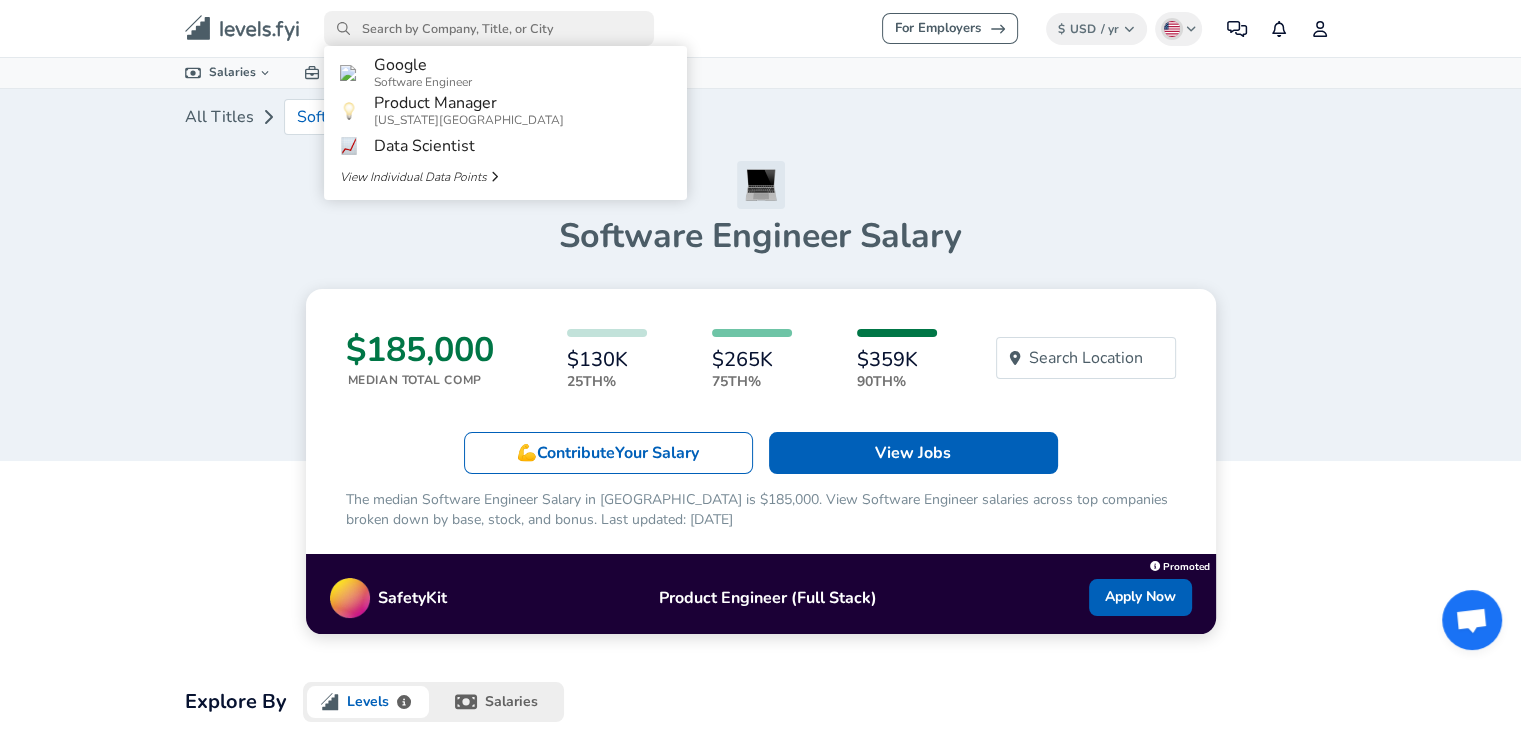 click at bounding box center (489, 28) 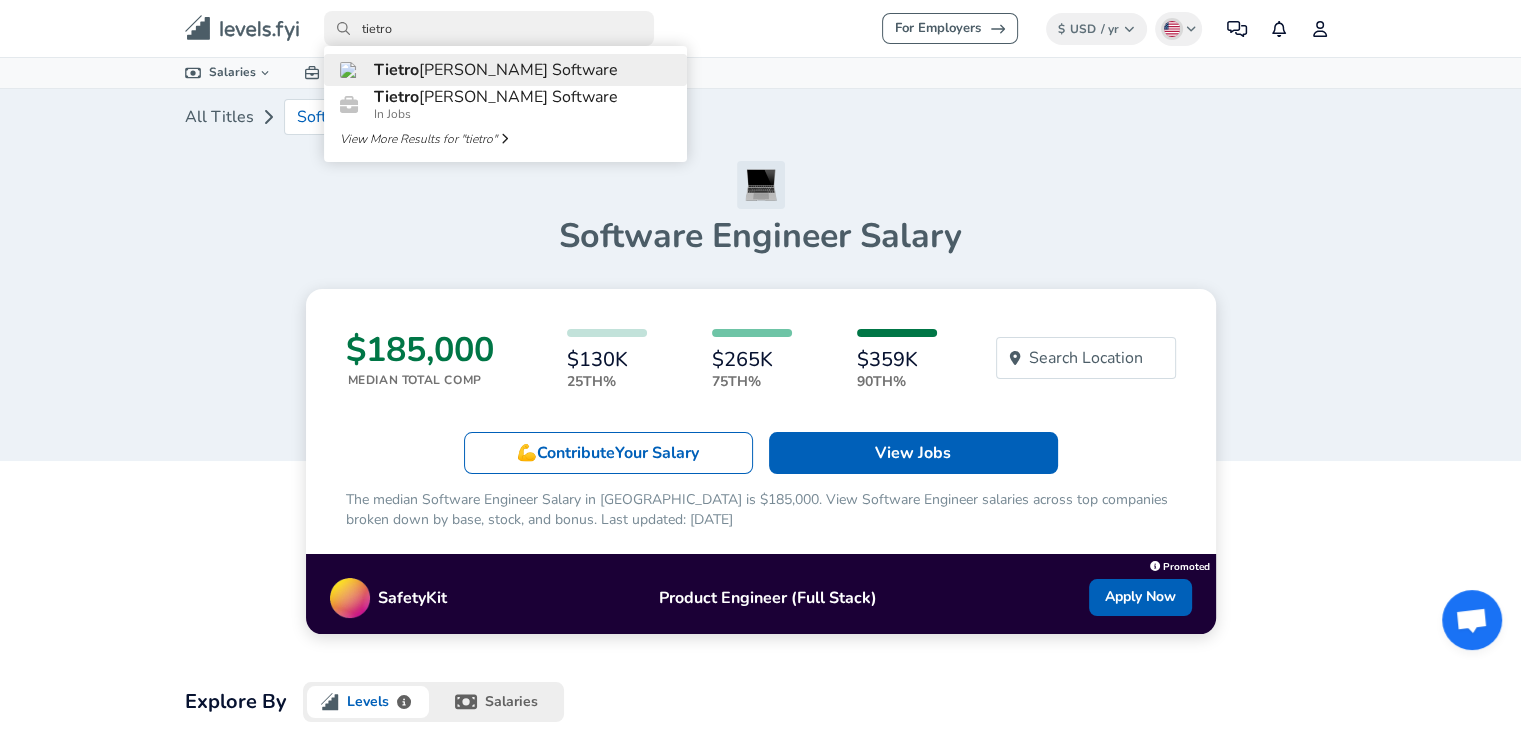 type on "tietro" 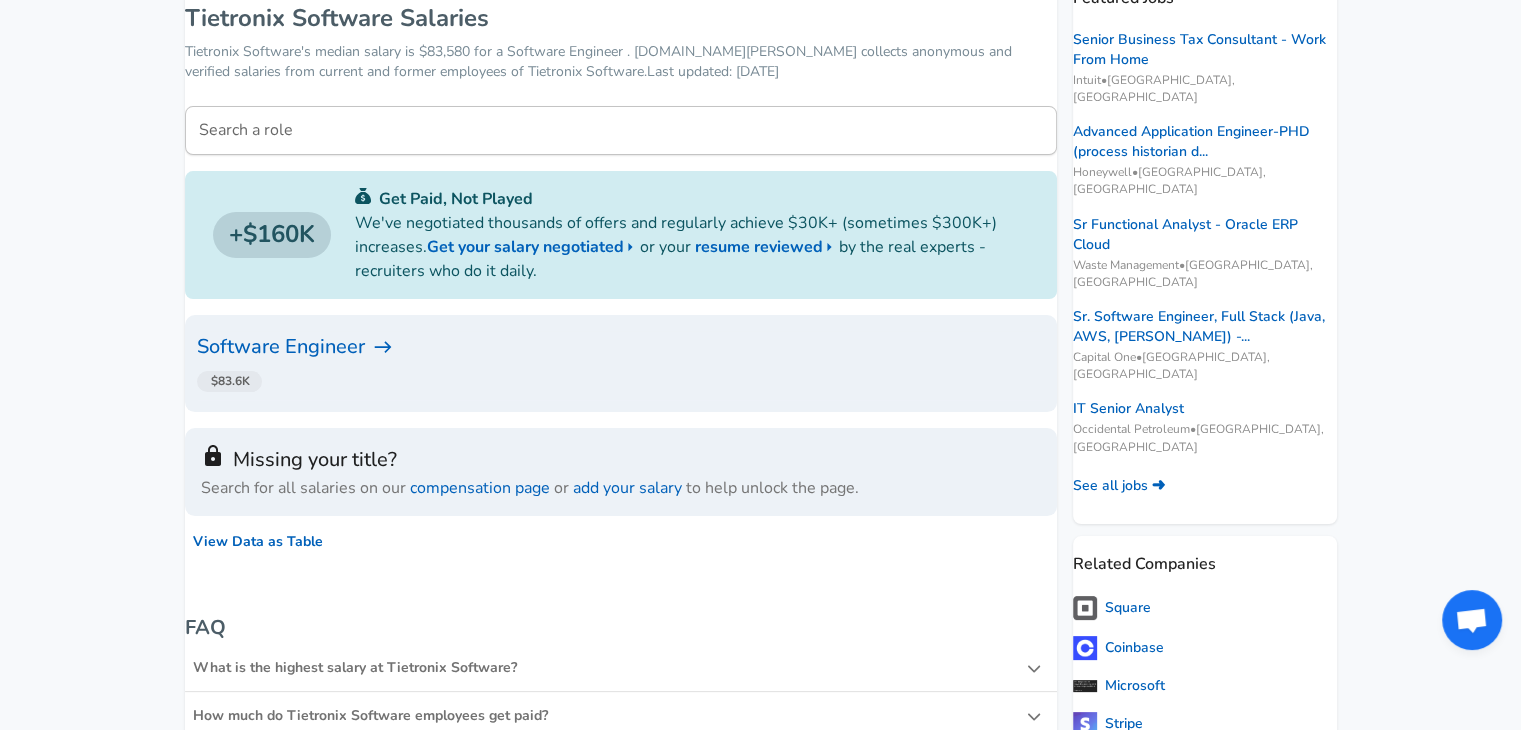 scroll, scrollTop: 400, scrollLeft: 0, axis: vertical 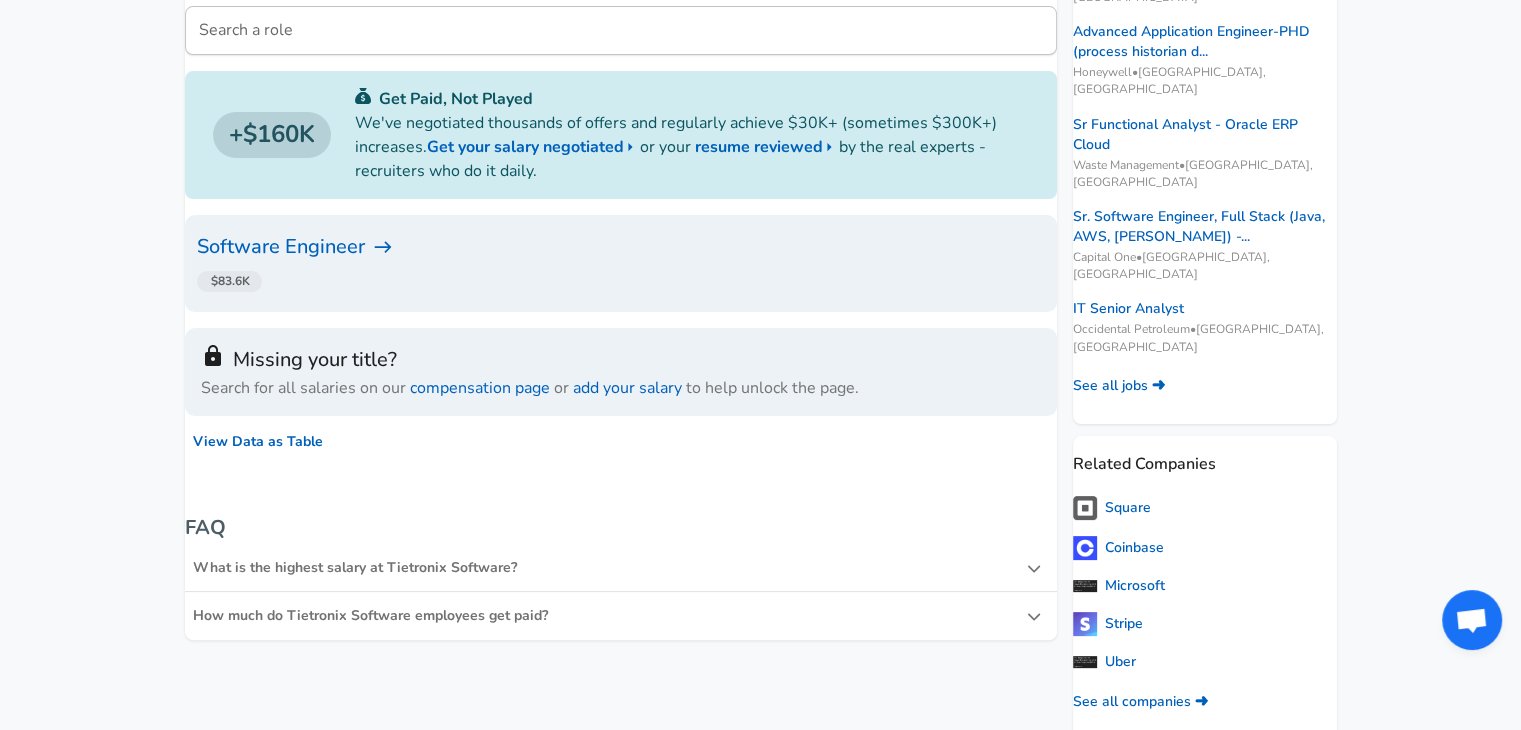 click on "Software Engineer" at bounding box center (621, 247) 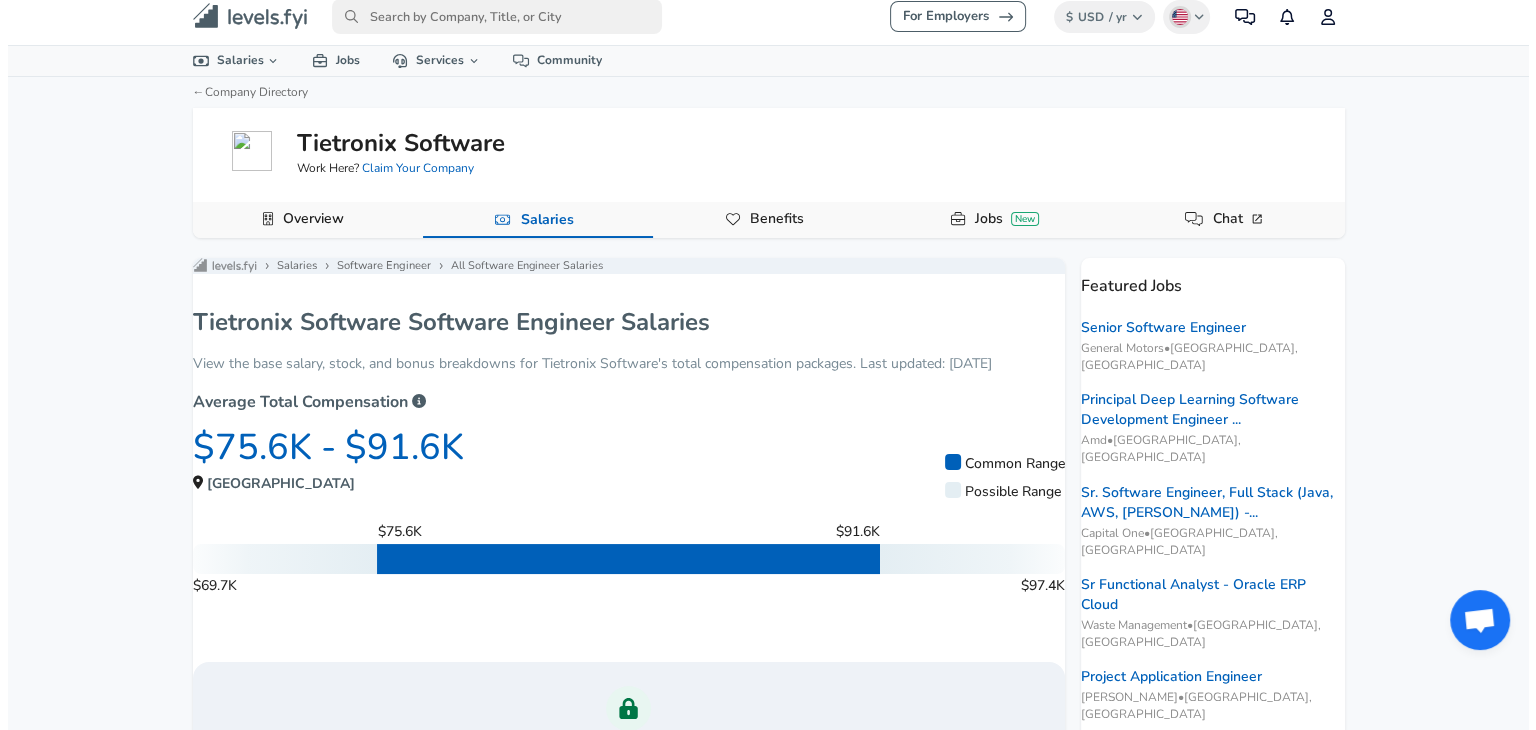 scroll, scrollTop: 0, scrollLeft: 0, axis: both 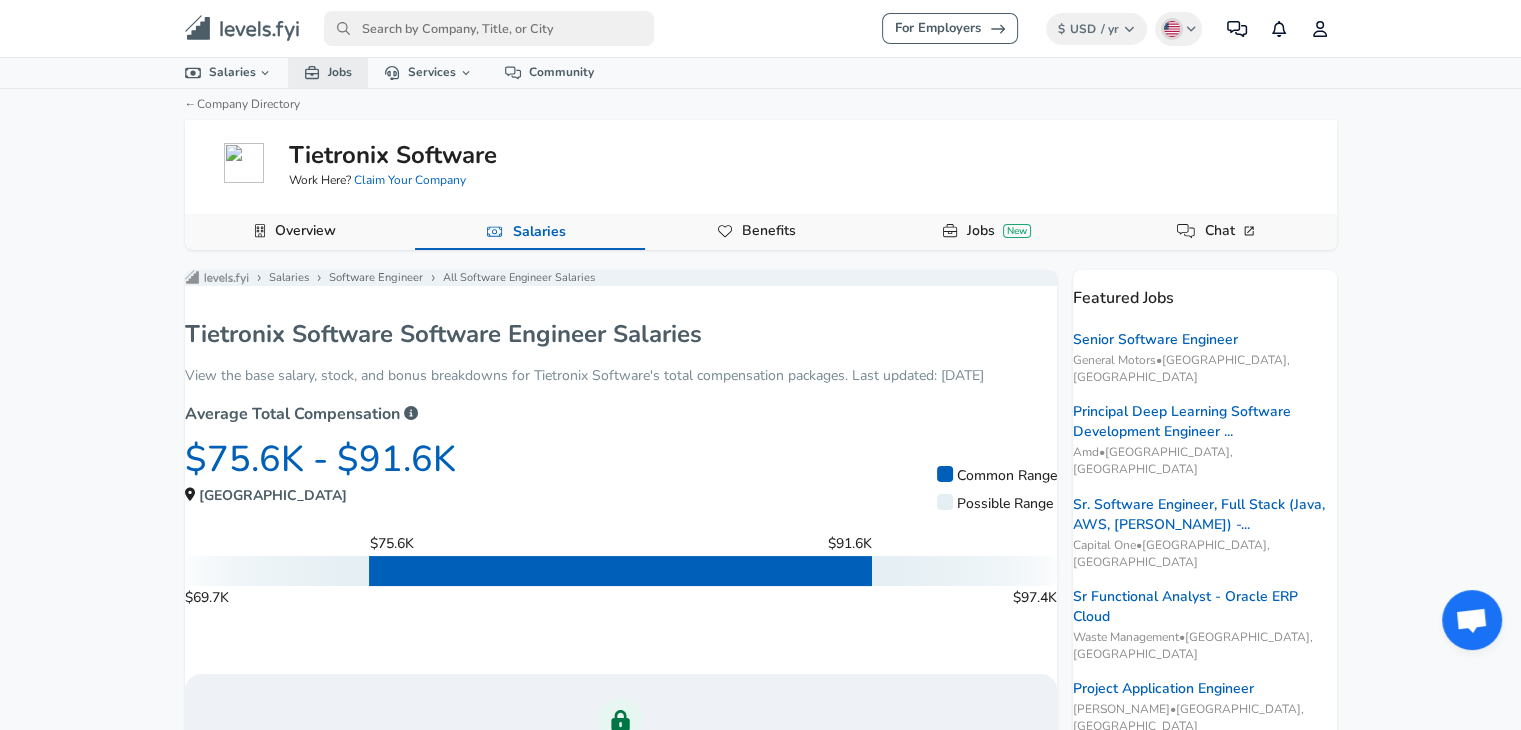 click on "Jobs" at bounding box center (328, 72) 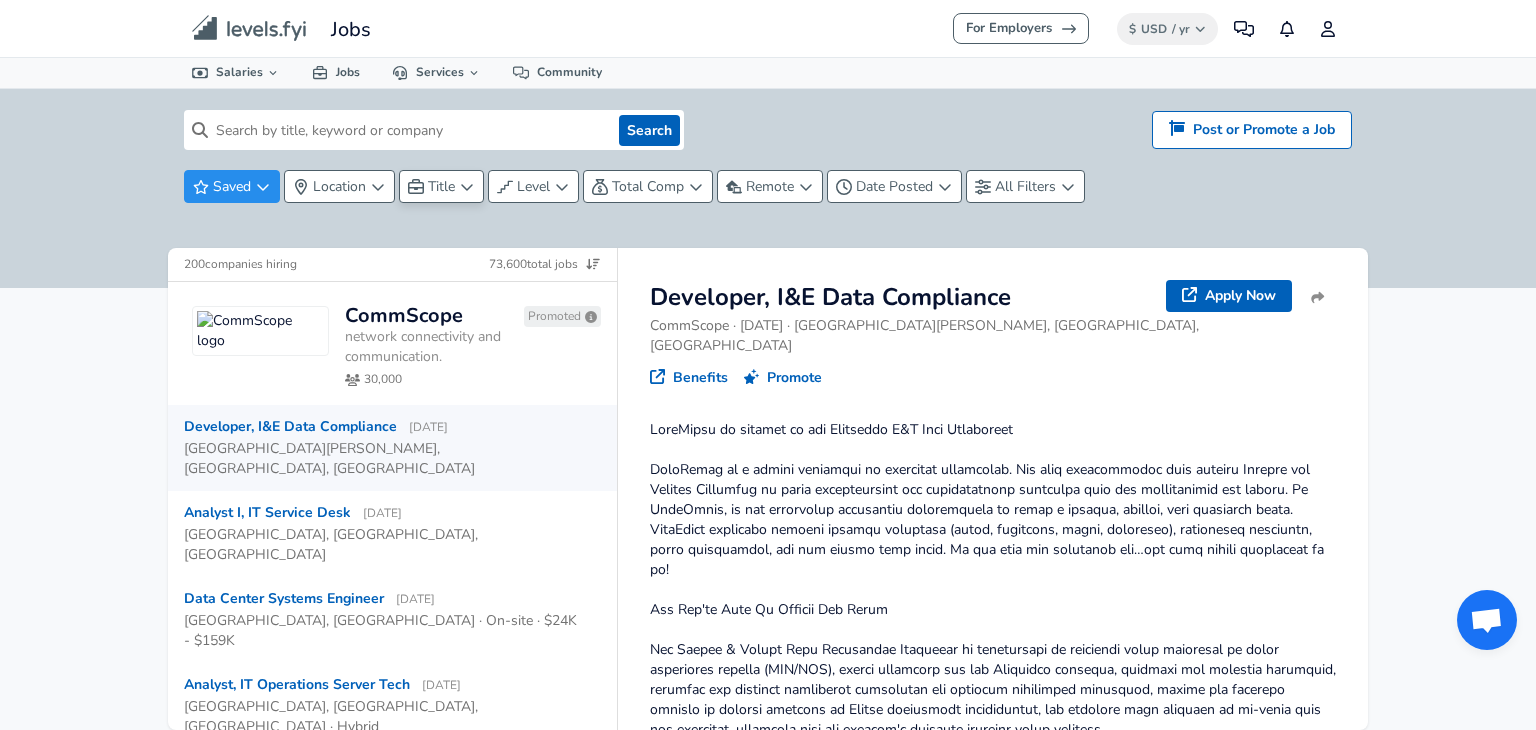 click on "Title" at bounding box center [441, 186] 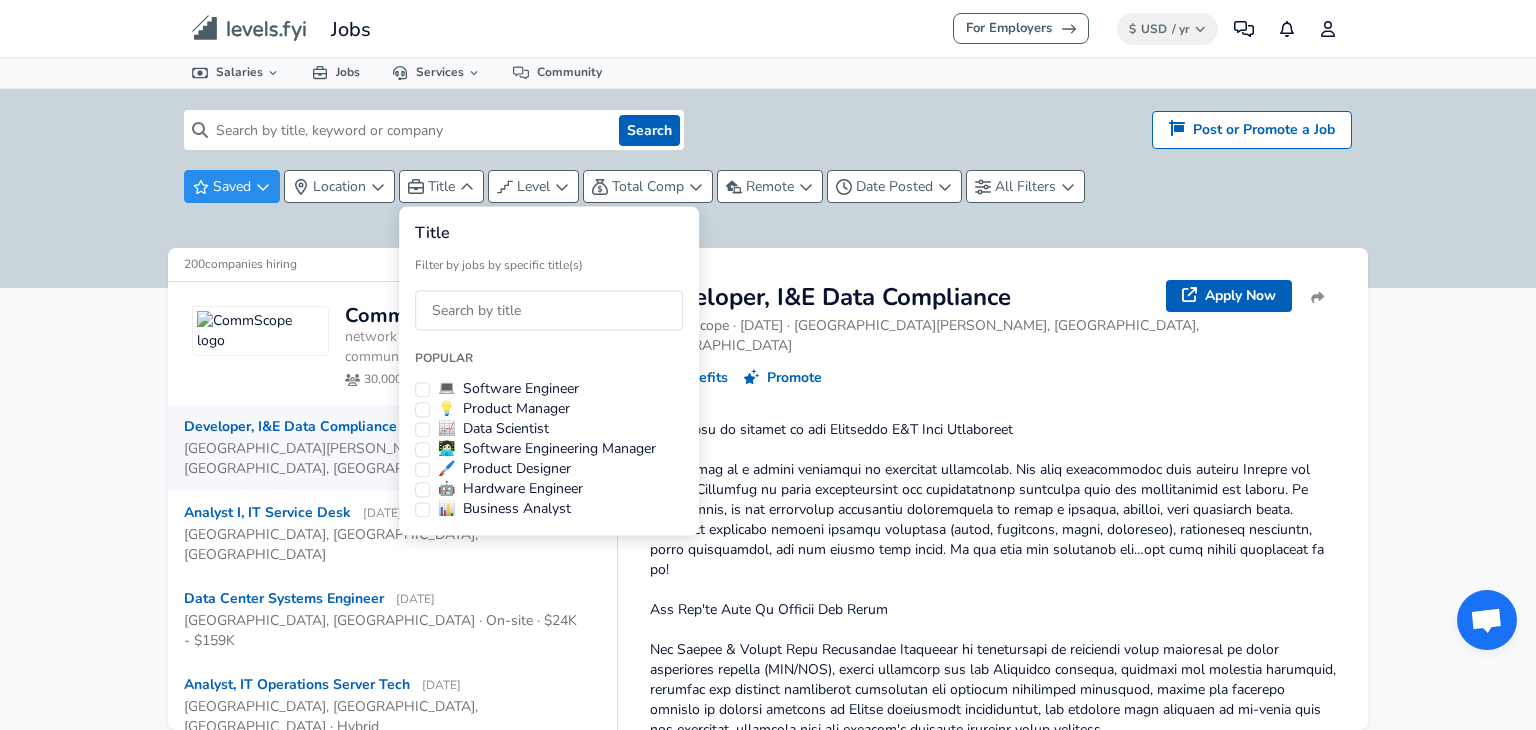 click on "💻 Software Engineer" at bounding box center (508, 390) 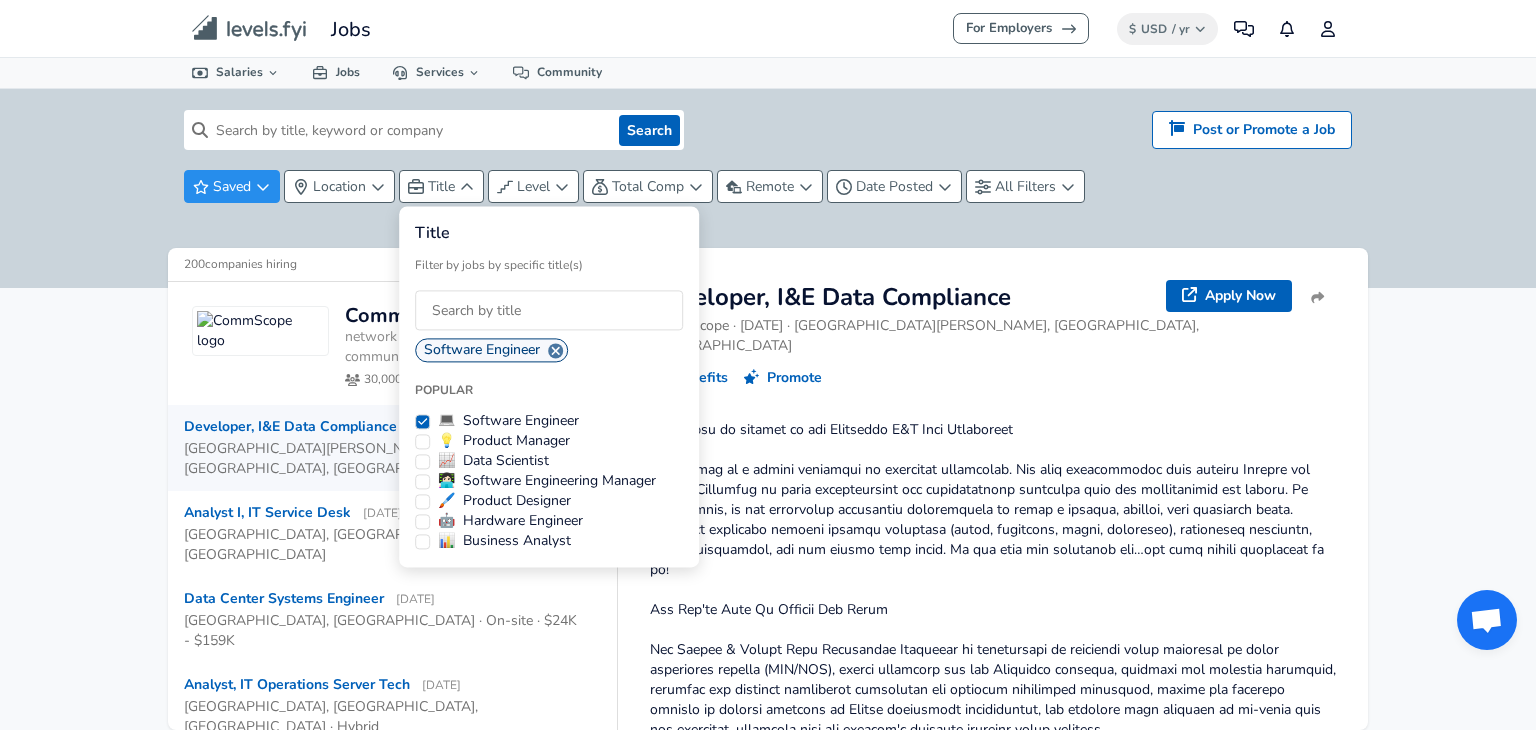 click at bounding box center [549, 310] 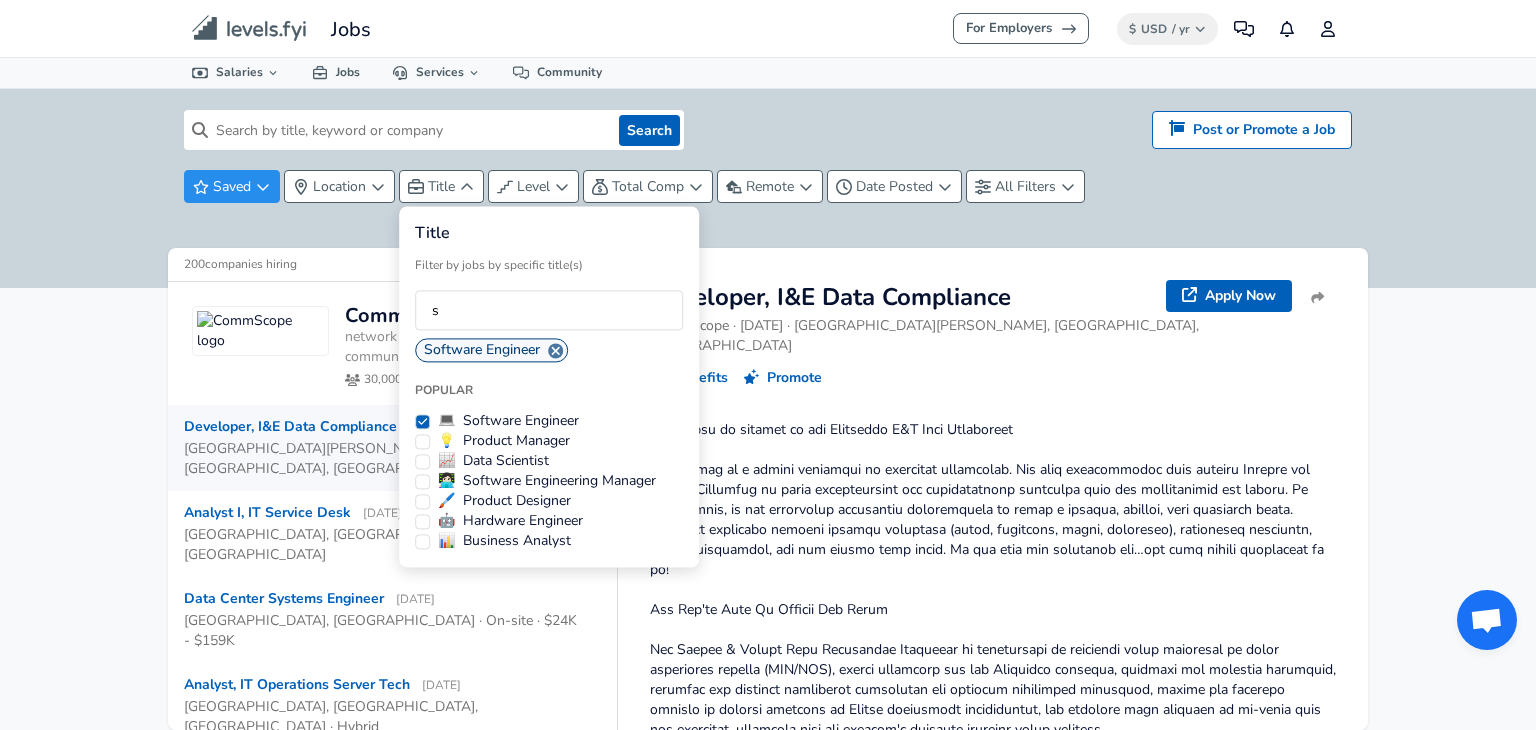 type on "s" 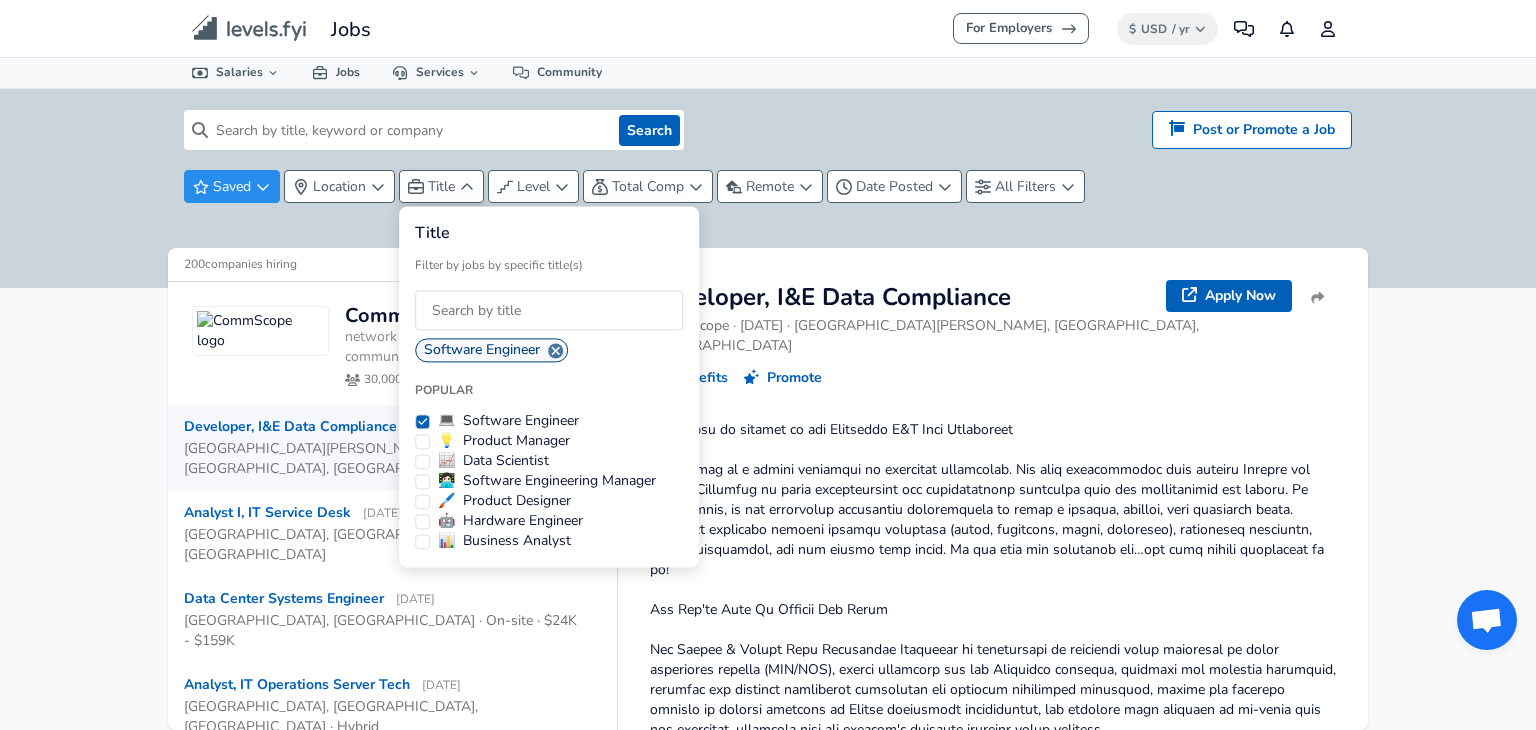 click on "For Employers $ USD / yr Change Community Notifications Profile All Data By Location By Company By Title Salary Calculator Chart Visualizations Verified Salaries Internships Negotiation Support Compare Benefits Who's Hiring 2024 Pay Report Top Paying Companies Integrate Blog Press Jobs Levels FYI Logo Salaries 📂   All Data 🌎   By Location 🏢   By Company 🖋    By Title 🏭️    By Industry 📍   Salary Heatmap 📈   Chart Visualizations 🔥   Real-time Percentiles 🎓   Internships ❣️   Compare Benefits 🎬   2024 Pay Report 🏆   Top Paying Companies 💸   Calculate Meeting Cost #️⃣   Salary Calculator Contribute Add Salary Add Company Benefits Add Level Mapping Jobs Services Candidate Services 💵  Negotiation Coaching 📄  Resume Review 🎁  Gift a Resume Review For Employers Interactive Offers Real-time Percentiles  🔥 Compensation Benchmarking For Academic Research Compensation Dataset Community Search Hiring?   Post or Promote   a job Post or Promote a Job Saved Title" at bounding box center (768, 365) 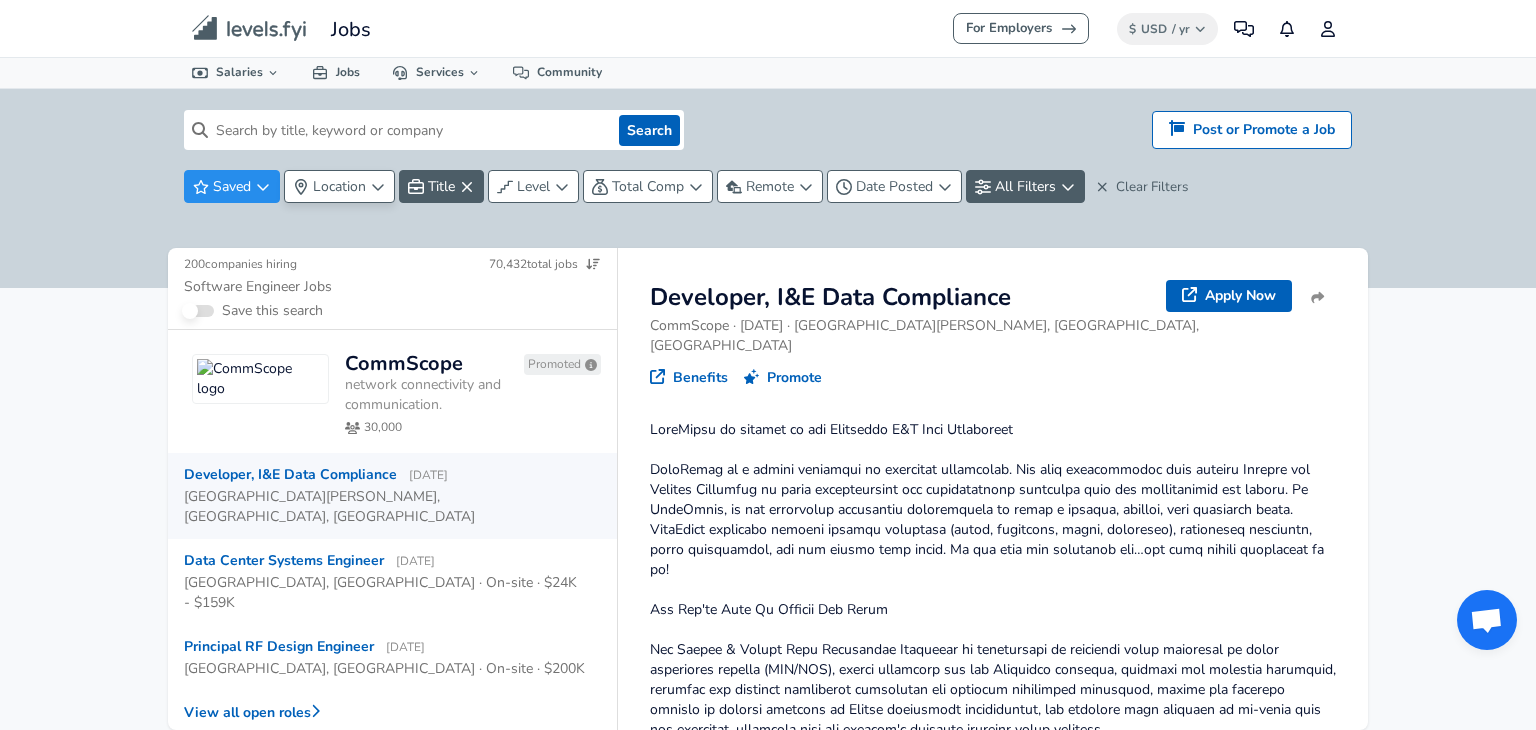 click on "Location" at bounding box center (339, 186) 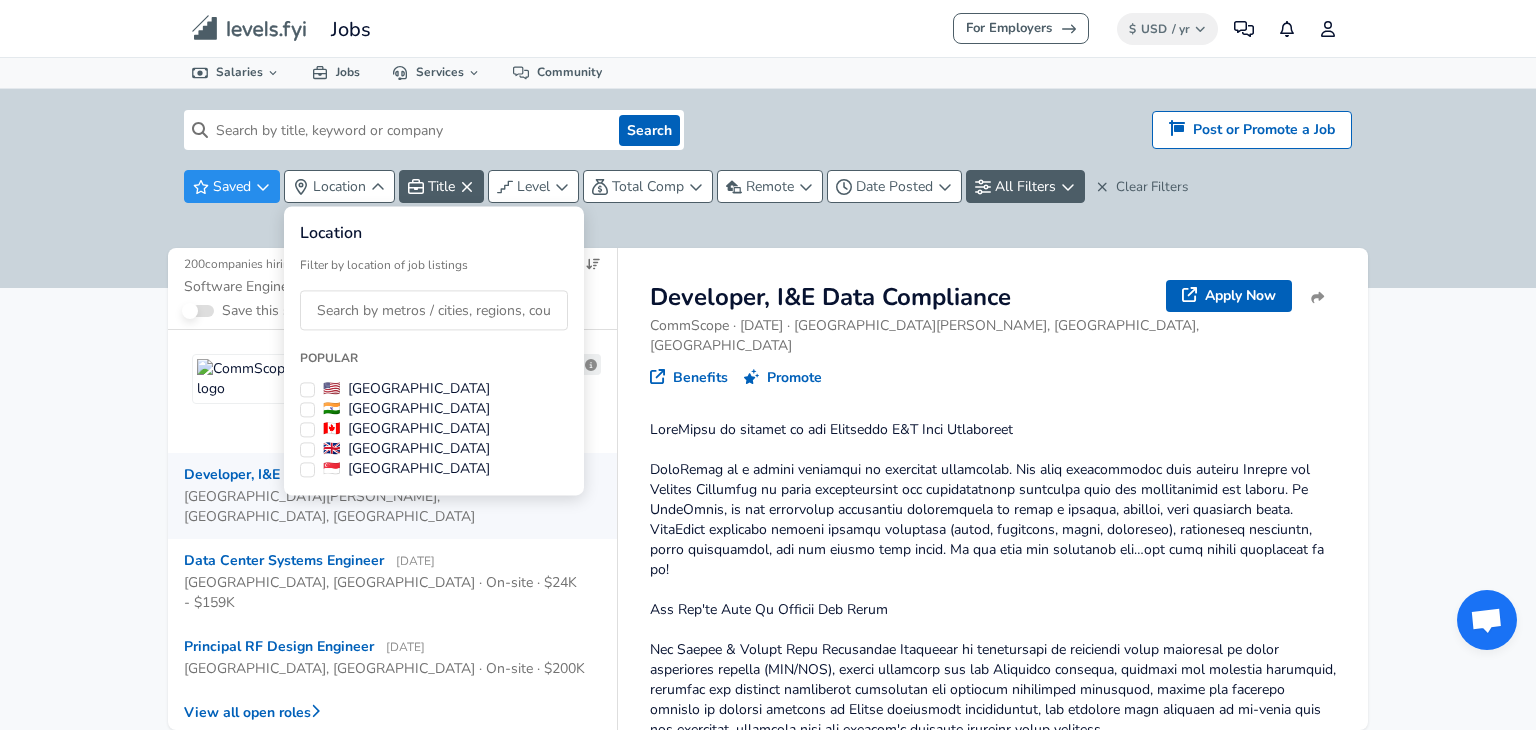 click on "🇺🇸 [GEOGRAPHIC_DATA]" at bounding box center (406, 390) 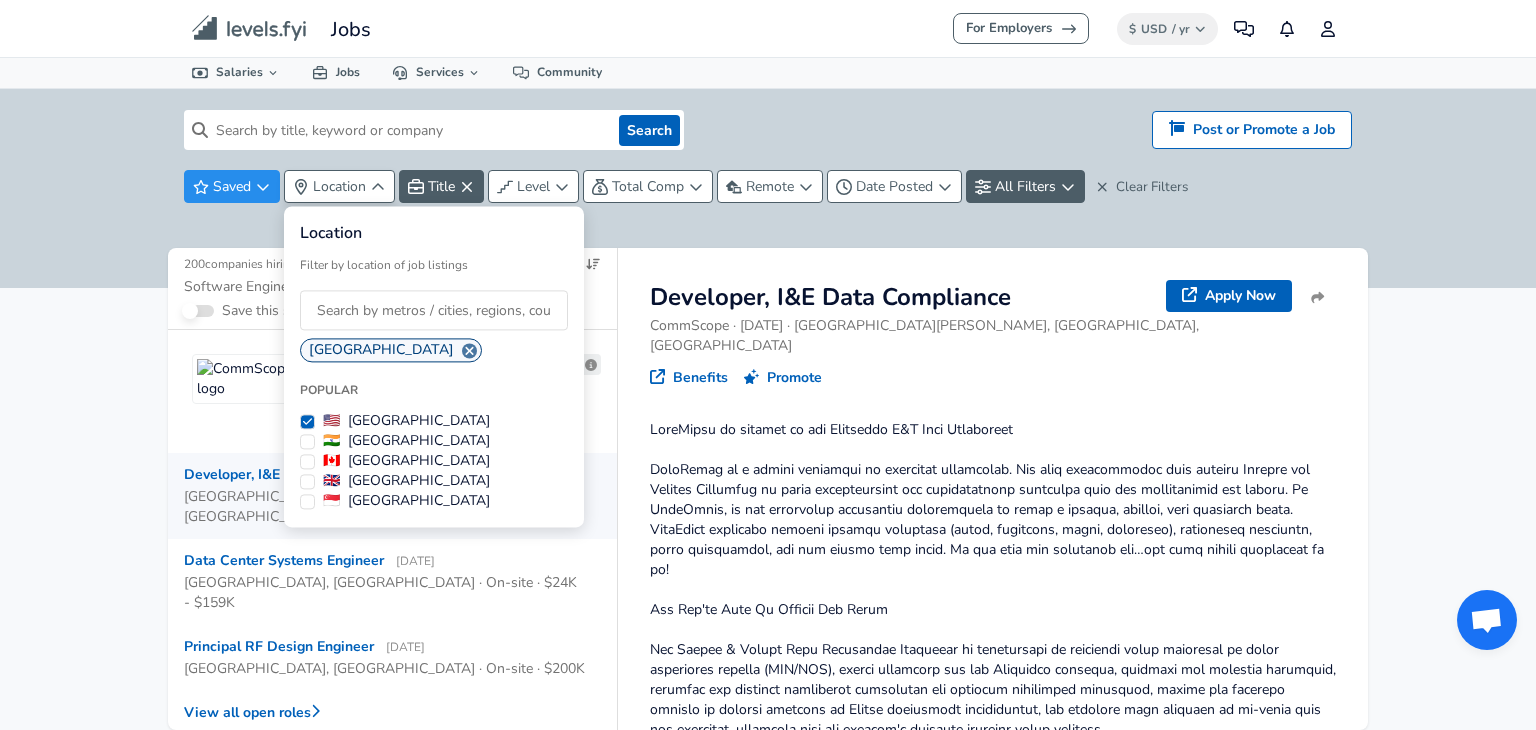 click on "For Employers $ USD / yr Change Community Notifications Profile All Data By Location By Company By Title Salary Calculator Chart Visualizations Verified Salaries Internships Negotiation Support Compare Benefits Who's Hiring 2024 Pay Report Top Paying Companies Integrate Blog Press Jobs Levels FYI Logo Salaries 📂   All Data 🌎   By Location 🏢   By Company 🖋    By Title 🏭️    By Industry 📍   Salary Heatmap 📈   Chart Visualizations 🔥   Real-time Percentiles 🎓   Internships ❣️   Compare Benefits 🎬   2024 Pay Report 🏆   Top Paying Companies 💸   Calculate Meeting Cost #️⃣   Salary Calculator Contribute Add Salary Add Company Benefits Add Level Mapping Jobs Services Candidate Services 💵  Negotiation Coaching 📄  Resume Review 🎁  Gift a Resume Review For Employers Interactive Offers Real-time Percentiles  🔥 Compensation Benchmarking For Academic Research Compensation Dataset Community Search Hiring?   Post or Promote   a job Post or Promote a Job Saved Title" at bounding box center [768, 365] 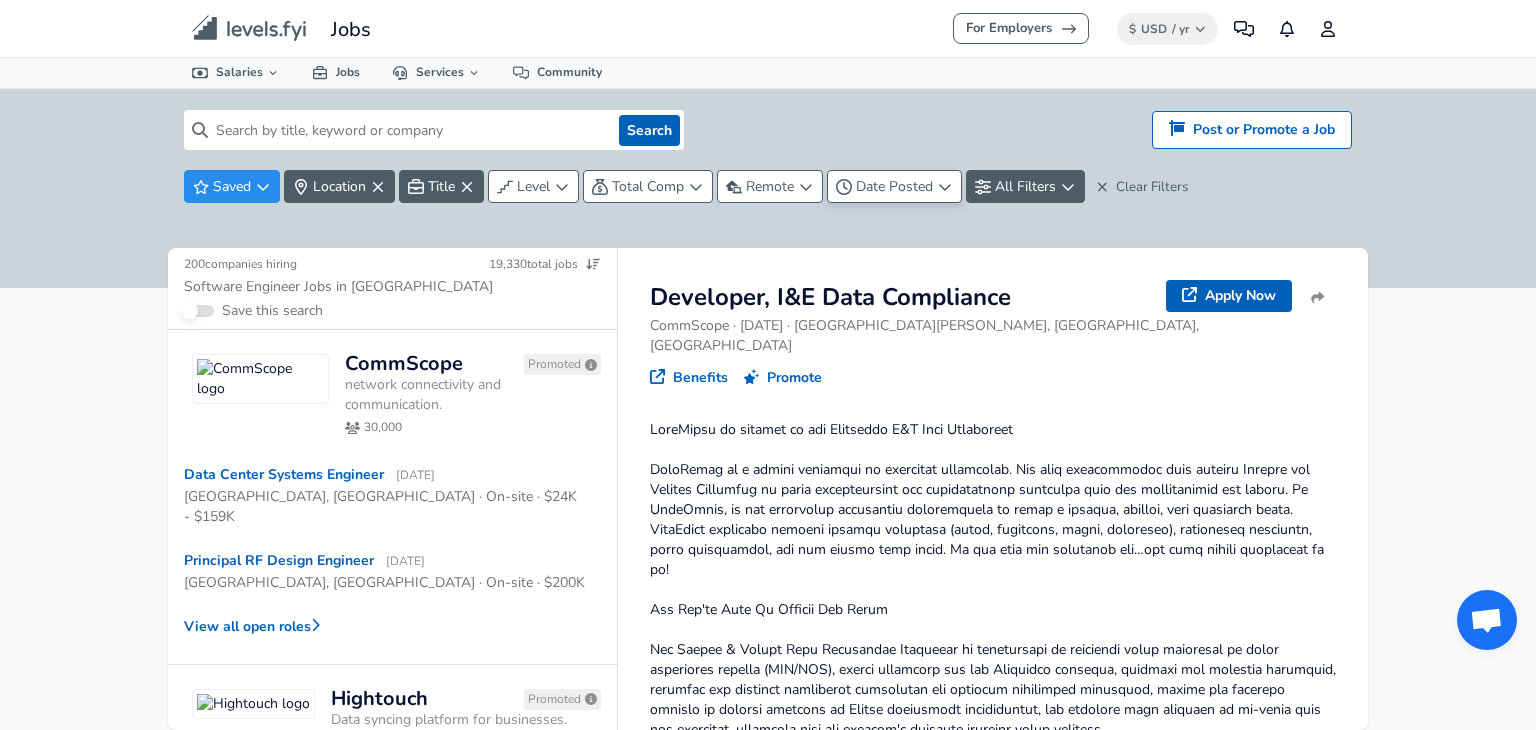 click on "Date Posted" at bounding box center (894, 186) 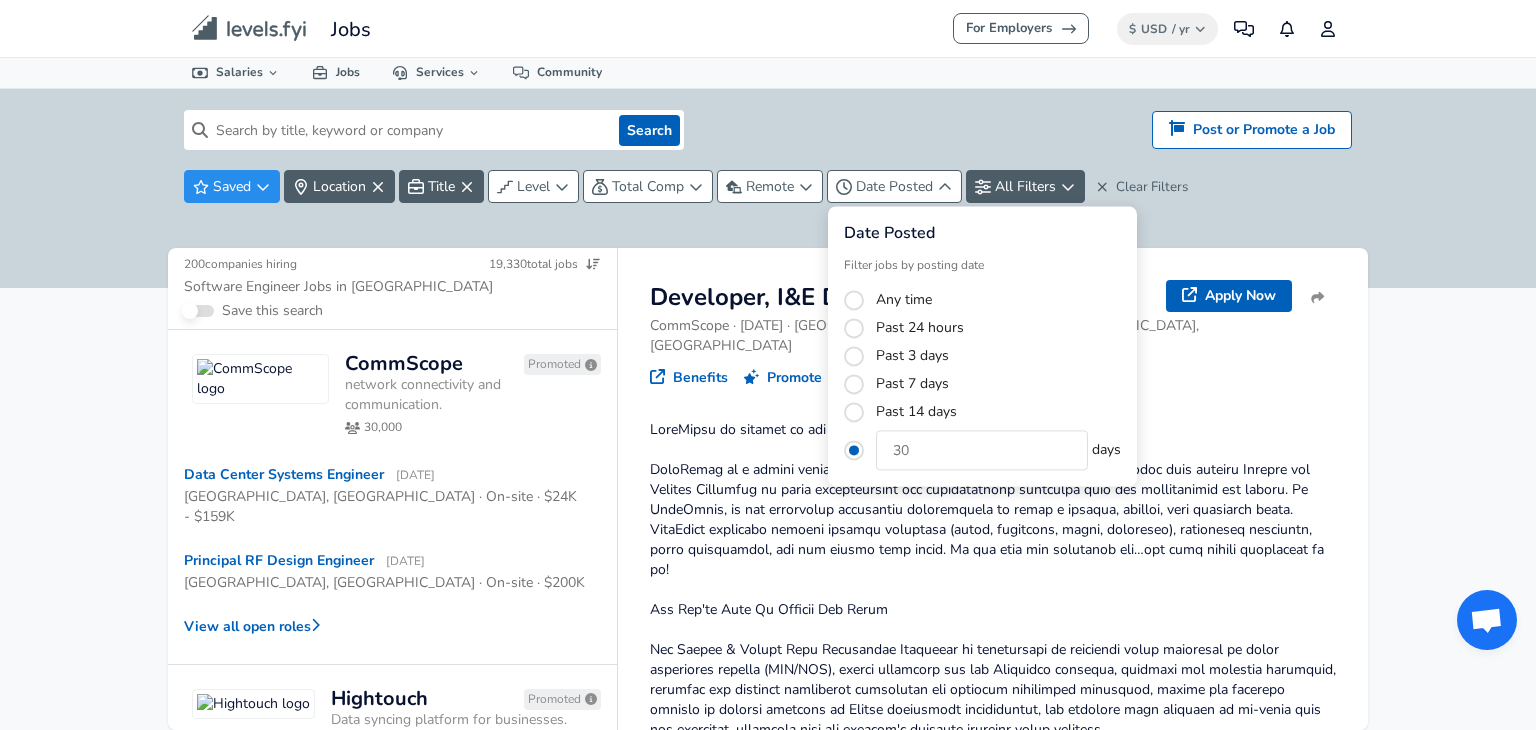 click on "Past 24 hours" at bounding box center (992, 328) 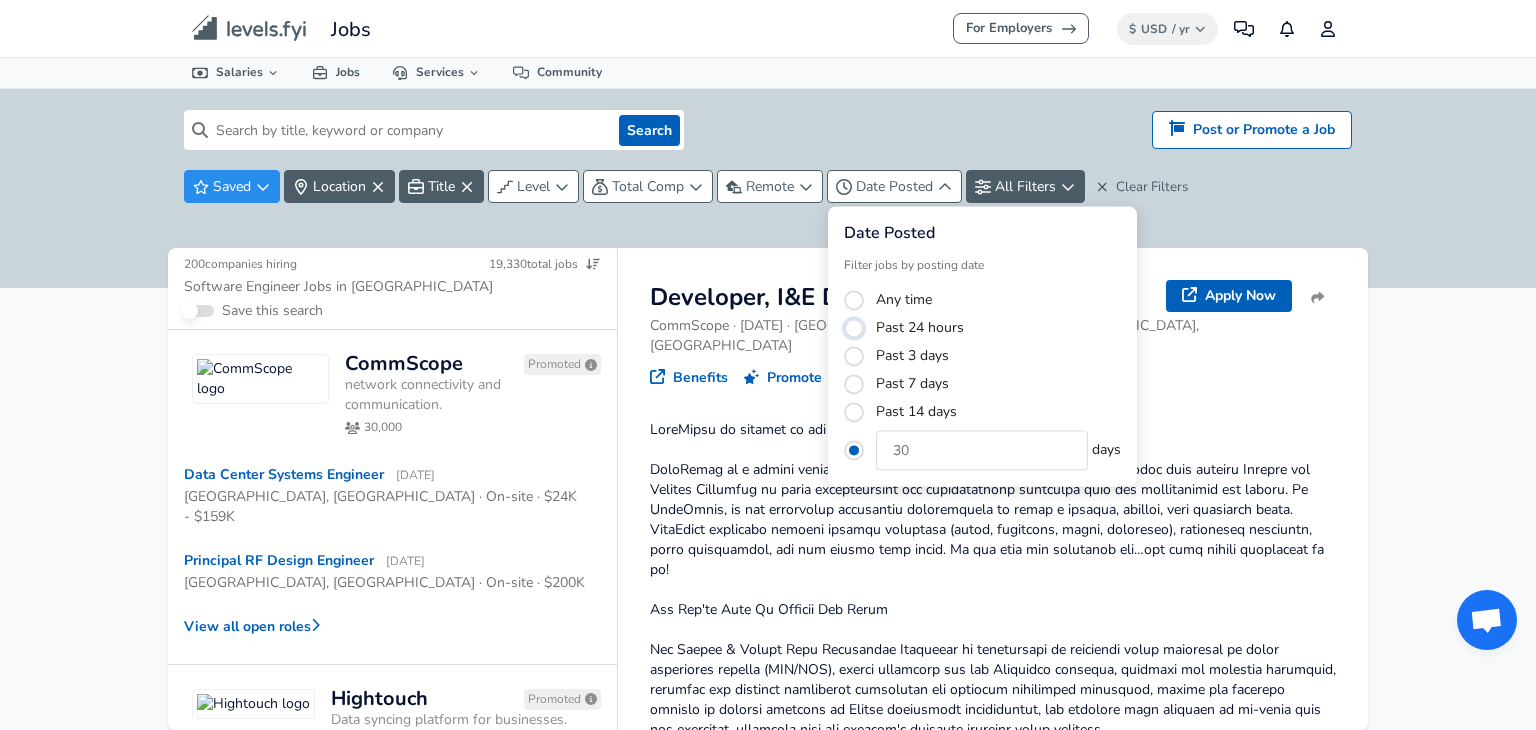 click on "Past 24 hours" at bounding box center [854, 328] 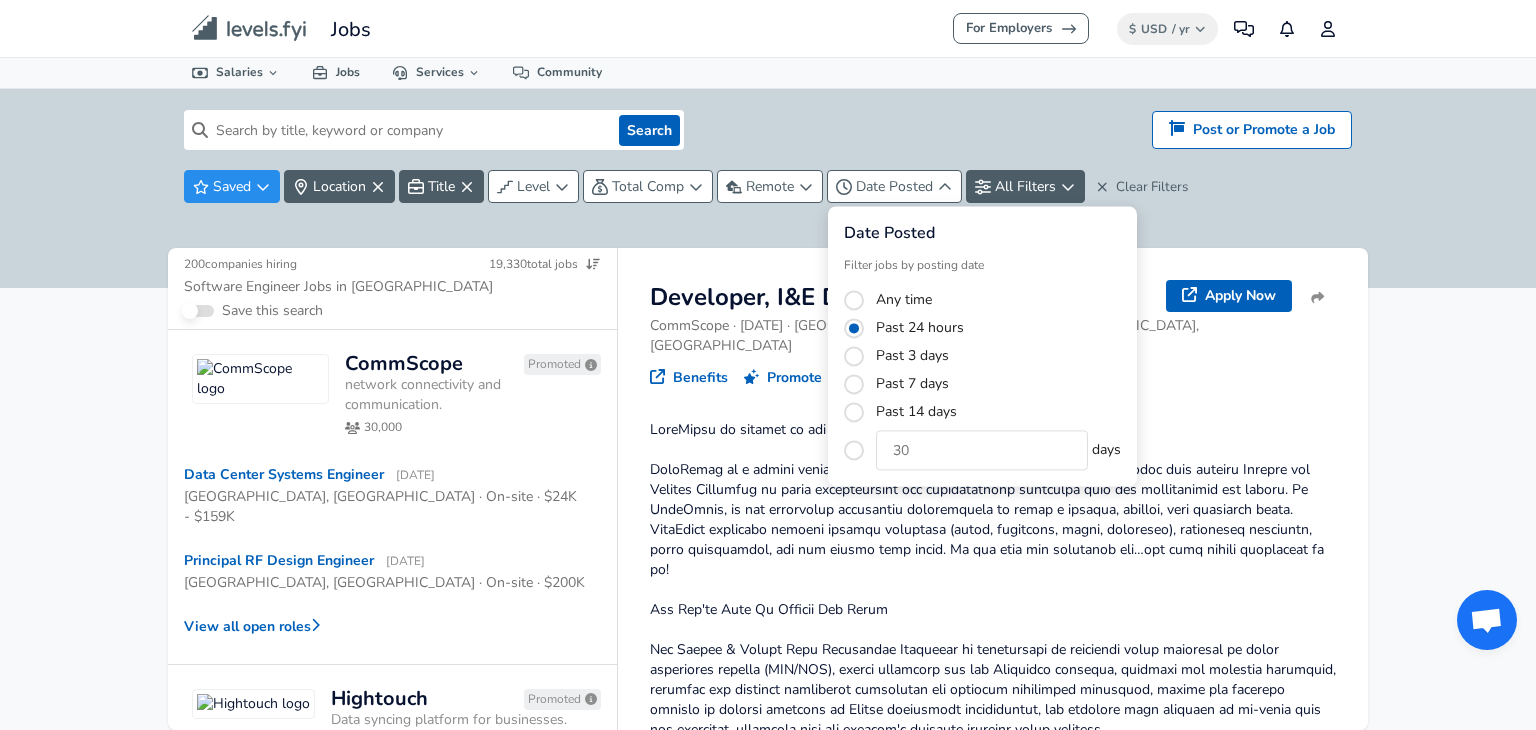 click on "Past 3 days" at bounding box center [992, 356] 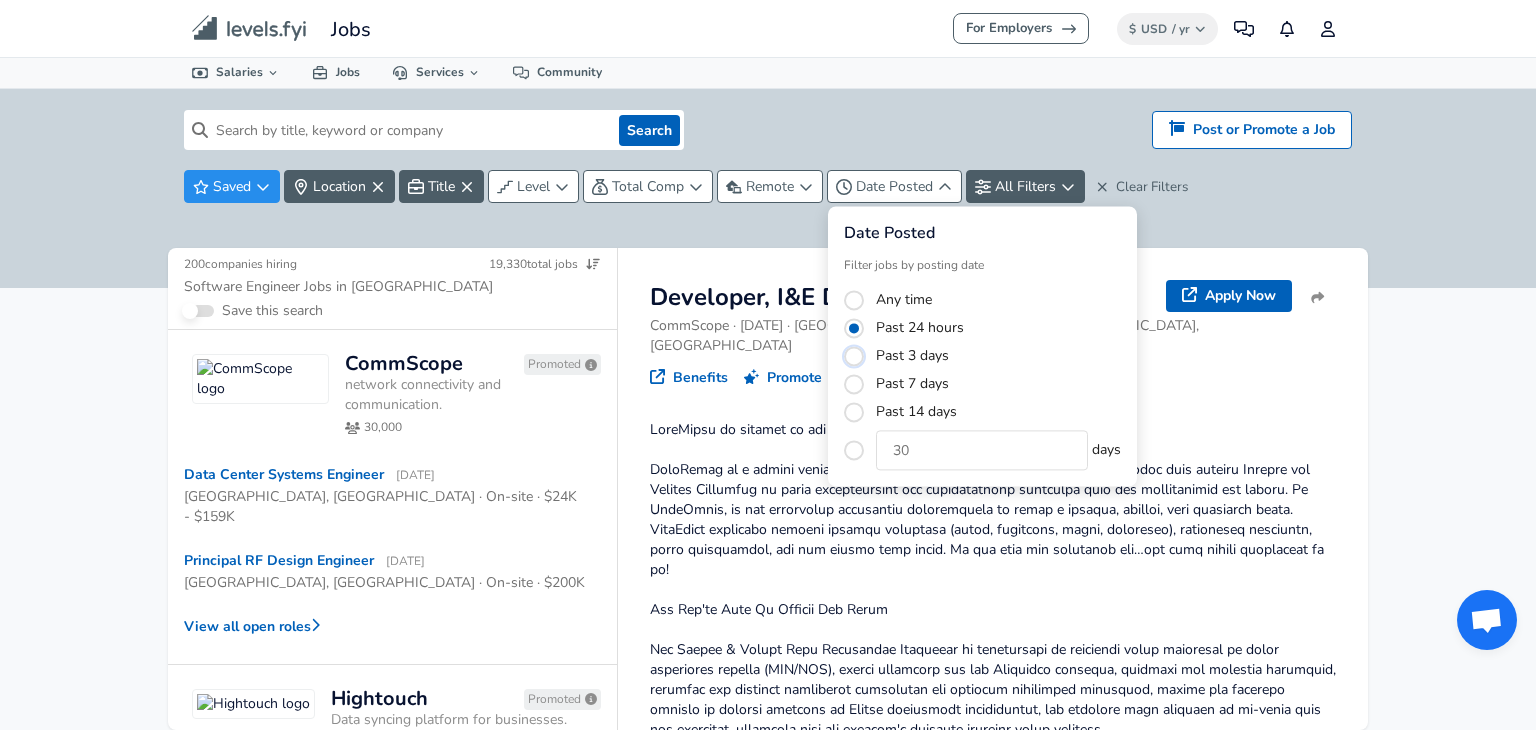 click on "Past 3 days" at bounding box center (854, 356) 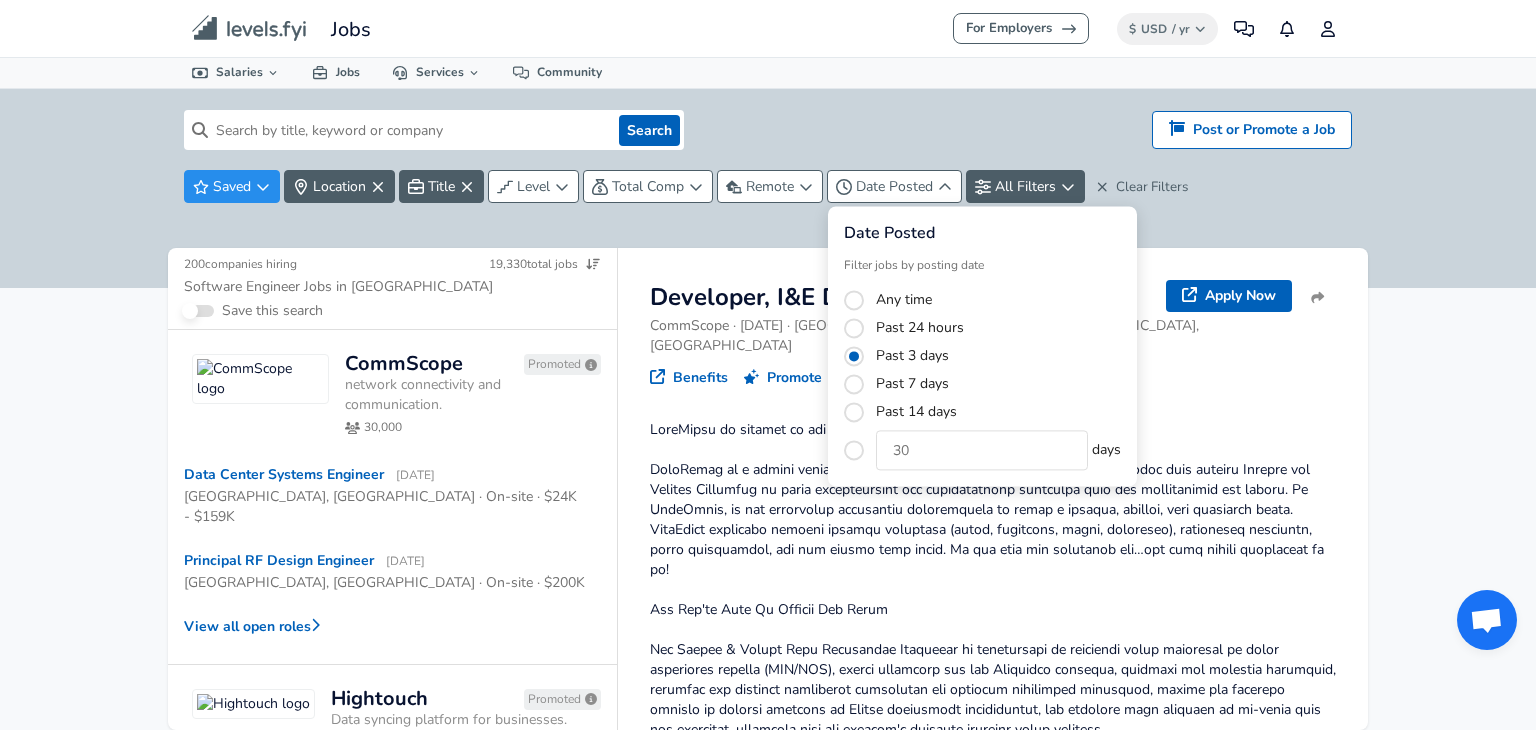 click on "Past 24 hours" at bounding box center (992, 328) 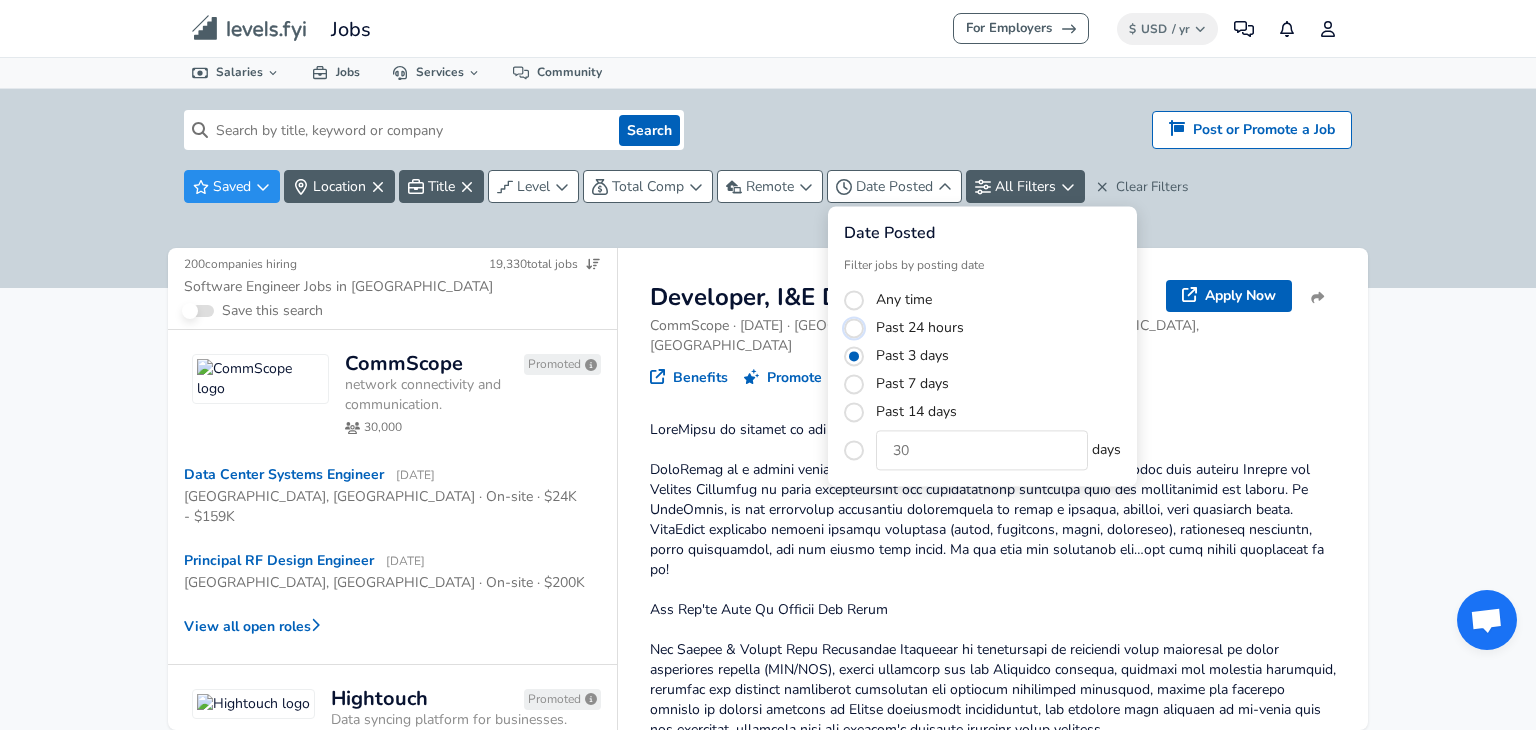 click on "Past 24 hours" at bounding box center [854, 328] 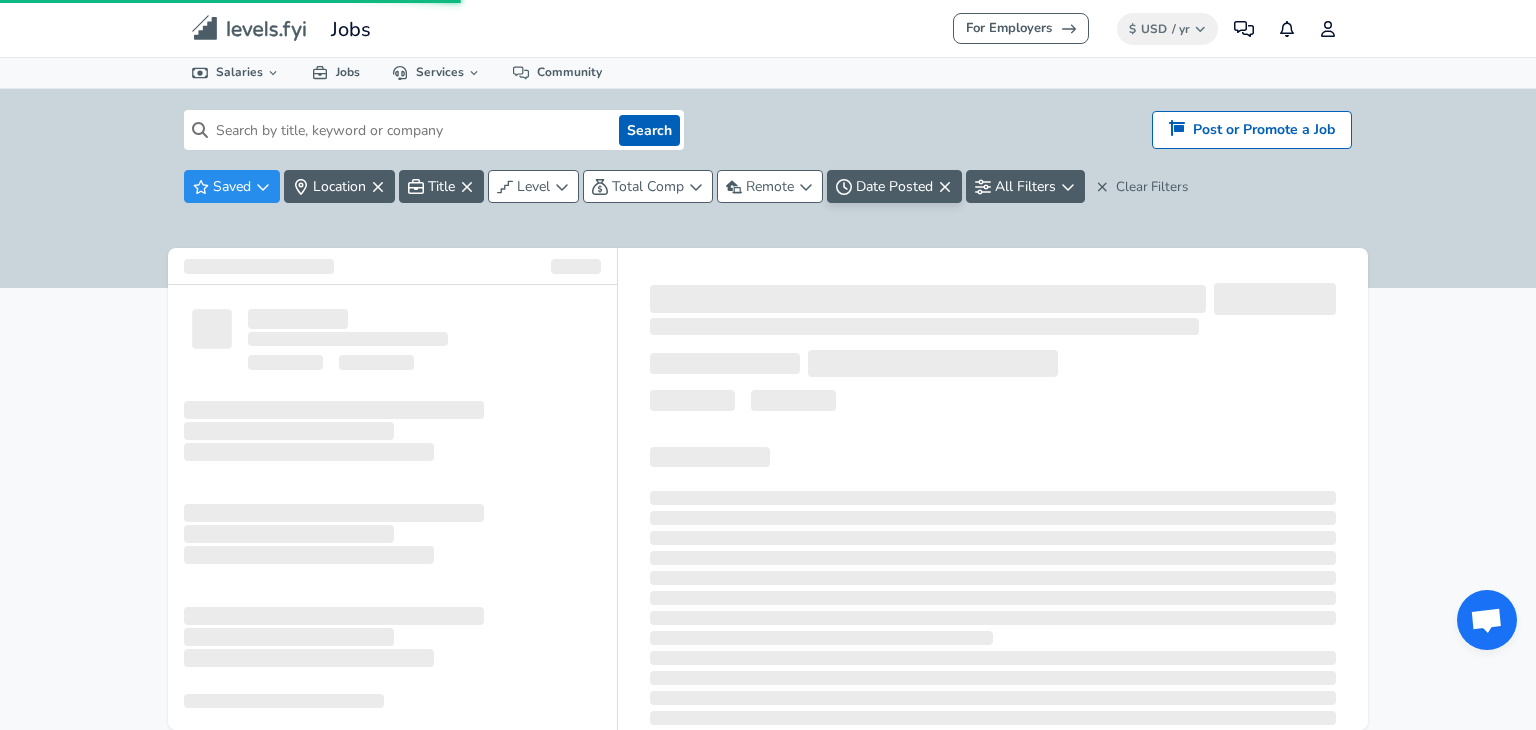 click on "For Employers $ USD / yr Change Community Notifications Profile All Data By Location By Company By Title Salary Calculator Chart Visualizations Verified Salaries Internships Negotiation Support Compare Benefits Who's Hiring 2024 Pay Report Top Paying Companies Integrate Blog Press Jobs Levels FYI Logo Salaries 📂   All Data 🌎   By Location 🏢   By Company 🖋    By Title 🏭️    By Industry 📍   Salary Heatmap 📈   Chart Visualizations 🔥   Real-time Percentiles 🎓   Internships ❣️   Compare Benefits 🎬   2024 Pay Report 🏆   Top Paying Companies 💸   Calculate Meeting Cost #️⃣   Salary Calculator Contribute Add Salary Add Company Benefits Add Level Mapping Jobs Services Candidate Services 💵  Negotiation Coaching 📄  Resume Review 🎁  Gift a Resume Review For Employers Interactive Offers Real-time Percentiles  🔥 Compensation Benchmarking For Academic Research Compensation Dataset Community Search Hiring?   Post or Promote   a job Post or Promote a Job Saved Title" at bounding box center (768, 365) 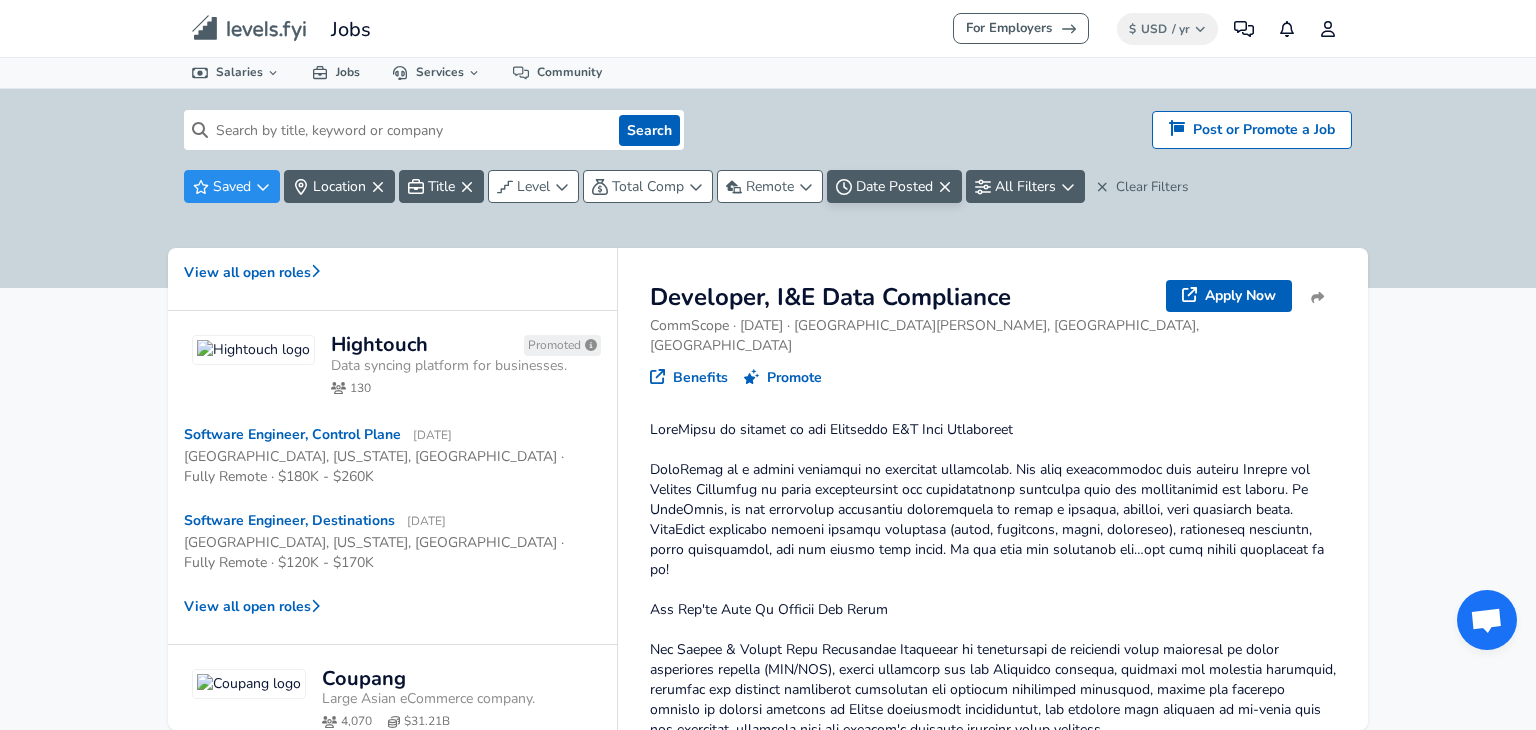 scroll, scrollTop: 400, scrollLeft: 0, axis: vertical 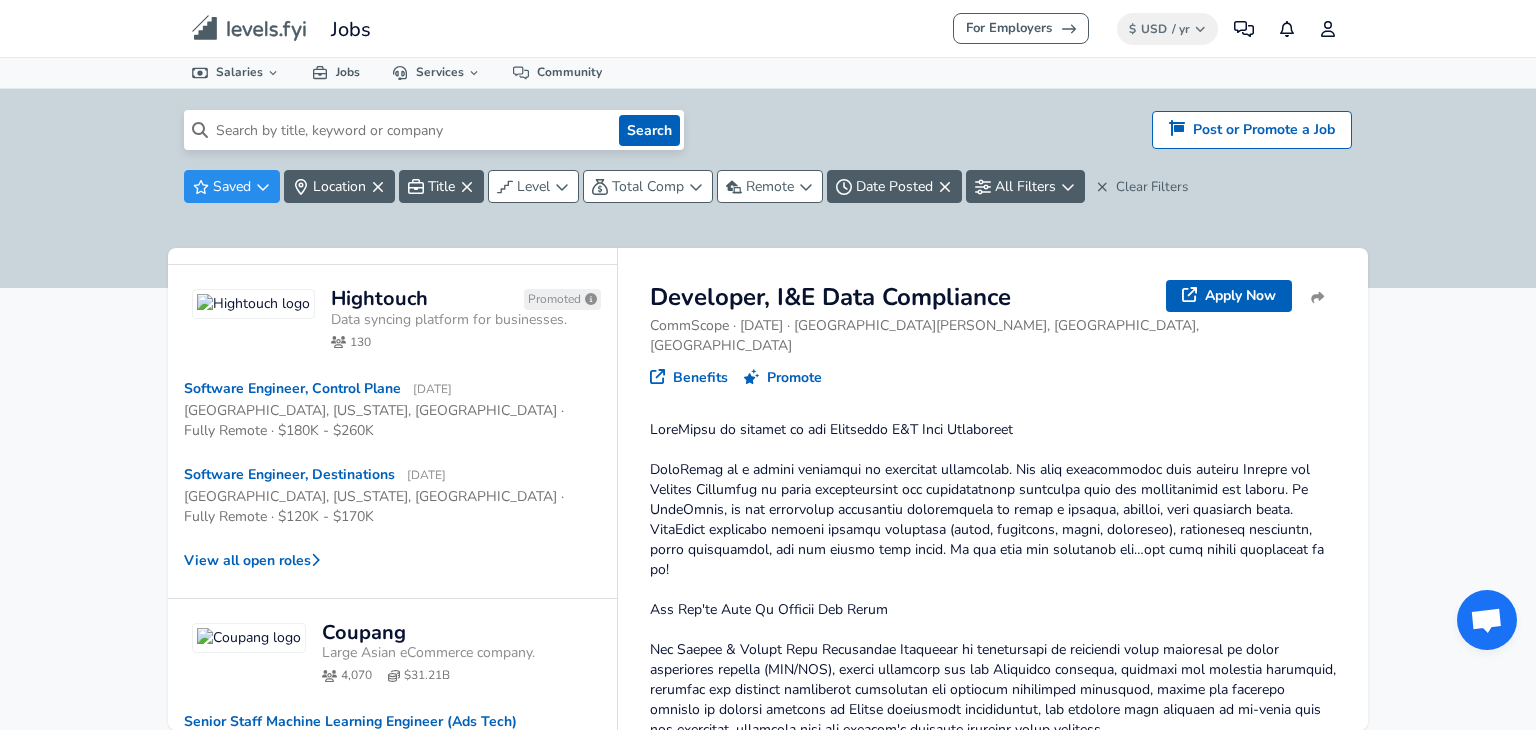 click at bounding box center (409, 130) 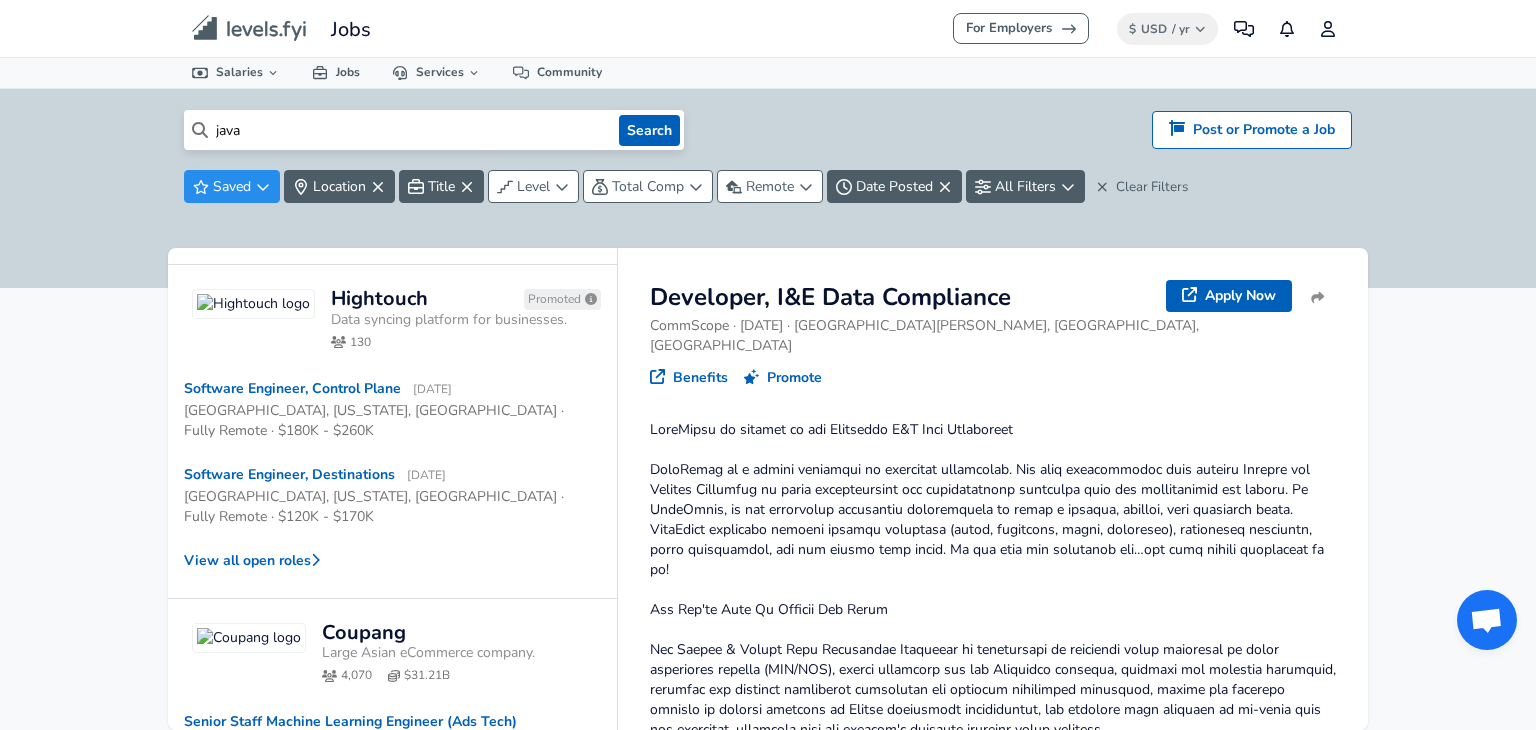 type on "java" 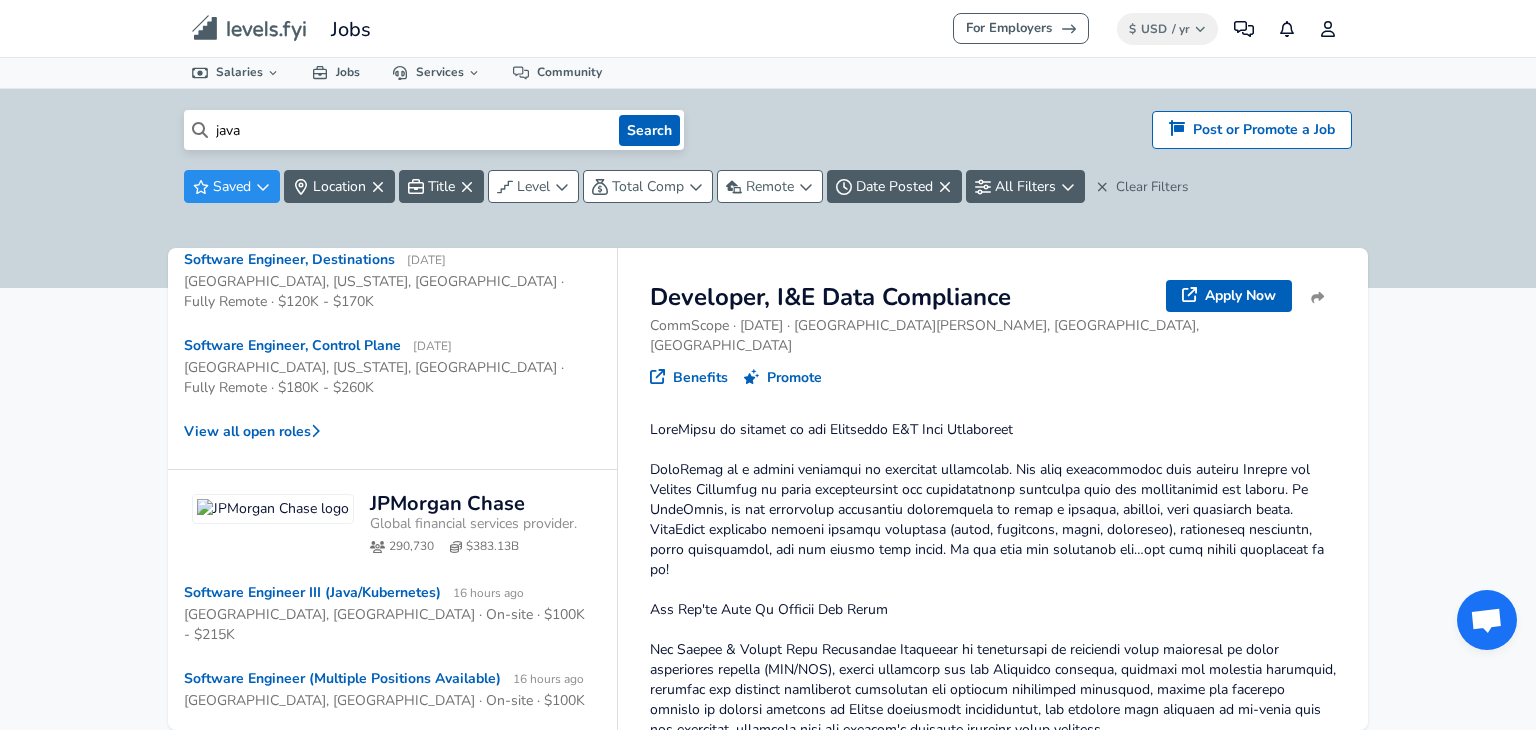 scroll, scrollTop: 500, scrollLeft: 0, axis: vertical 